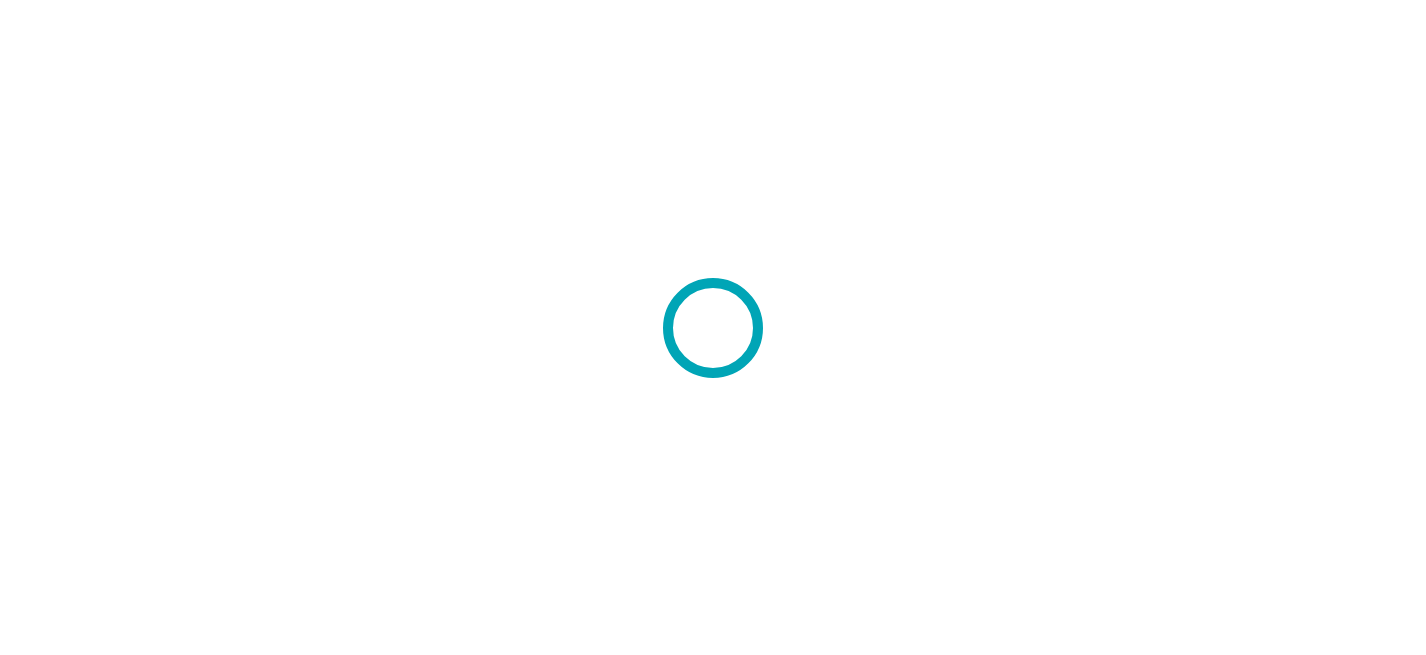 scroll, scrollTop: 0, scrollLeft: 0, axis: both 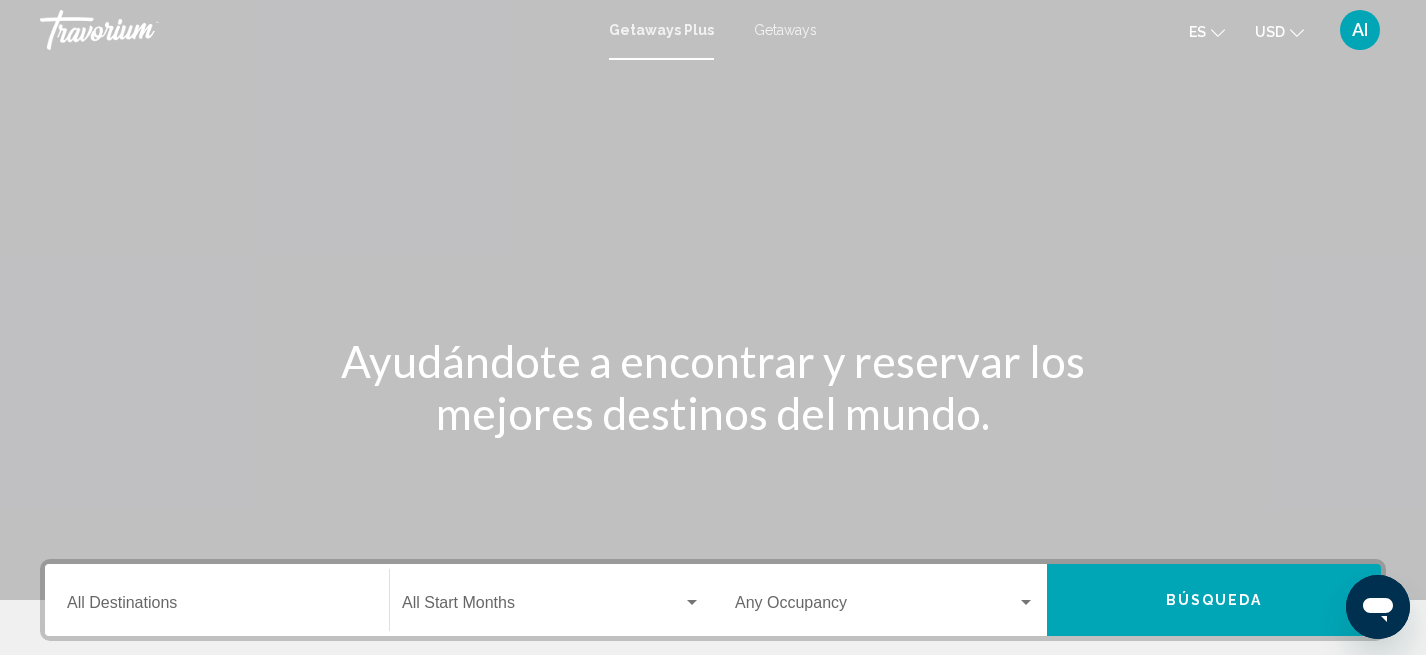 click at bounding box center [713, 300] 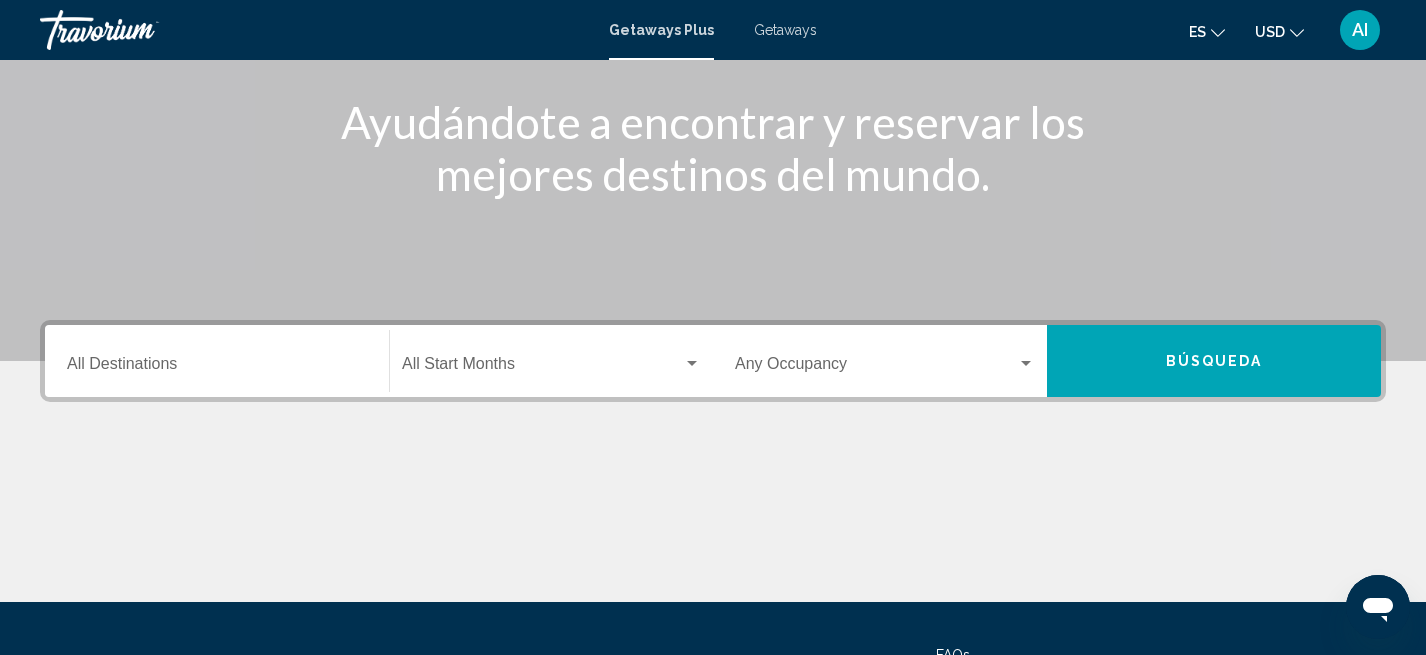 scroll, scrollTop: 240, scrollLeft: 0, axis: vertical 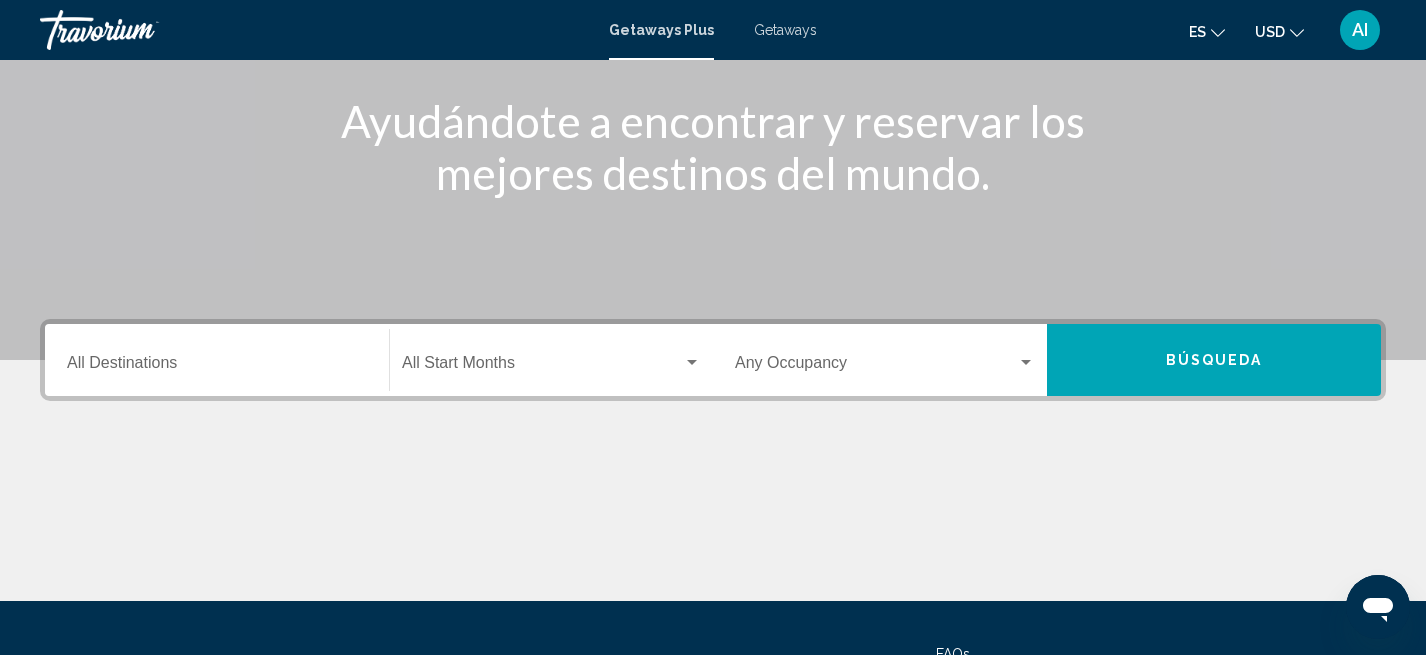 click on "Destination All Destinations" at bounding box center (217, 367) 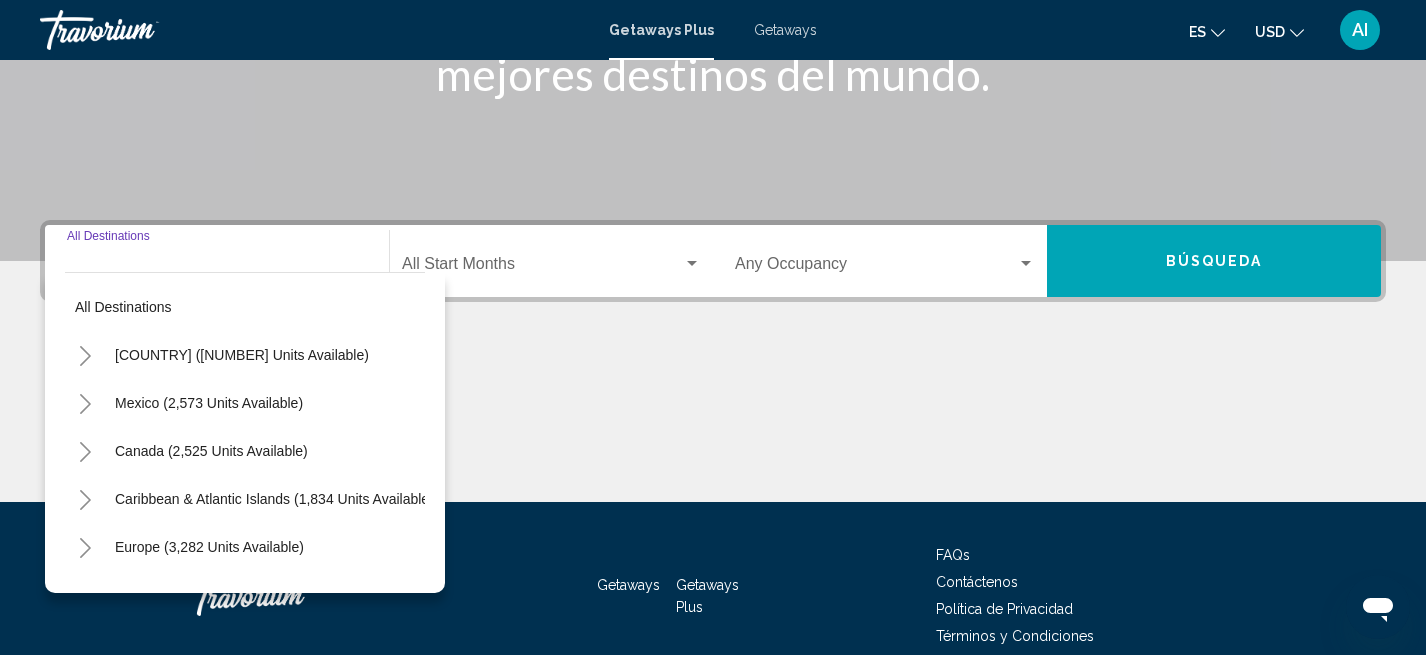 scroll, scrollTop: 431, scrollLeft: 0, axis: vertical 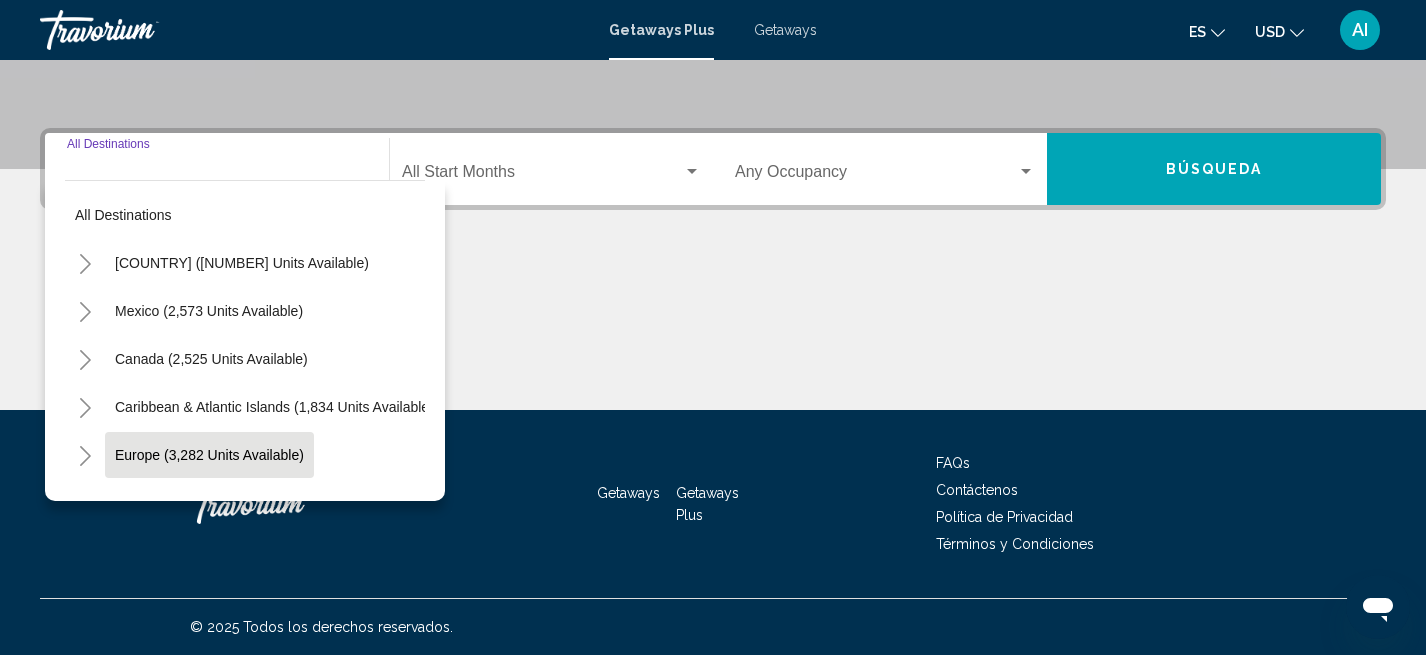 click on "Europe (3,282 units available)" at bounding box center (208, 503) 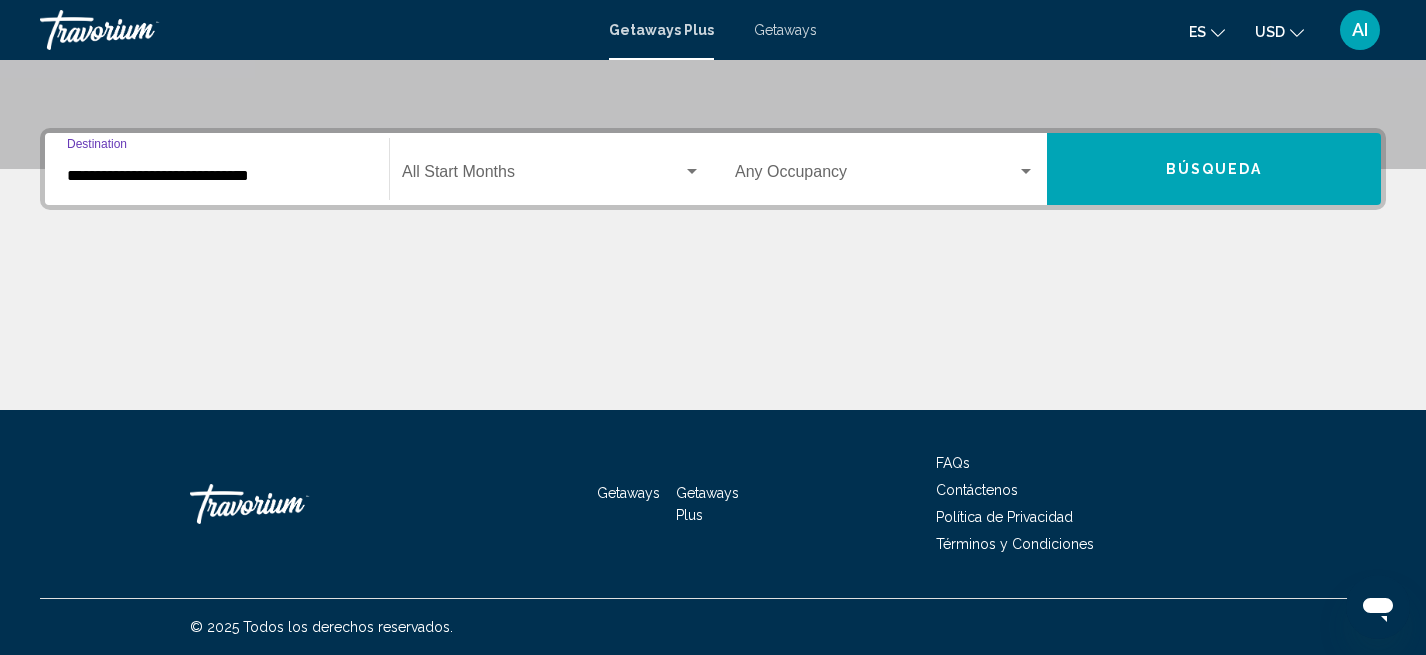 click at bounding box center [542, 176] 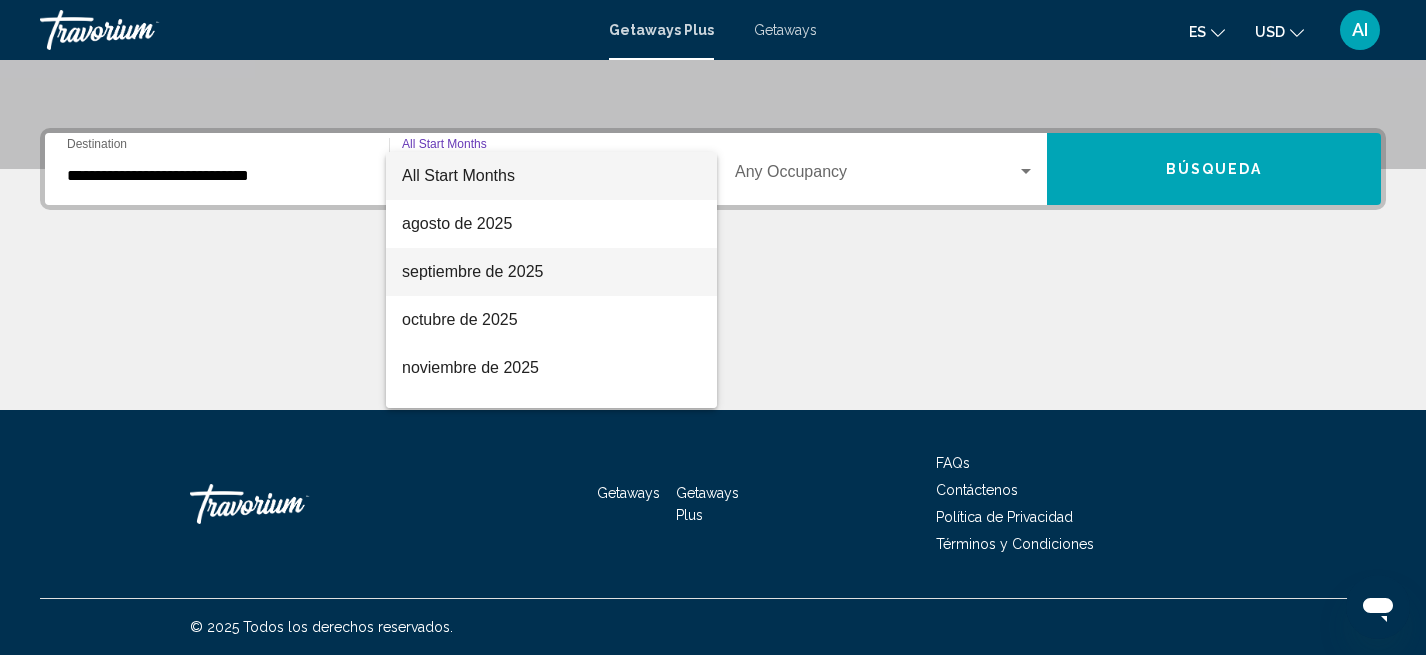 click on "septiembre de 2025" at bounding box center [551, 272] 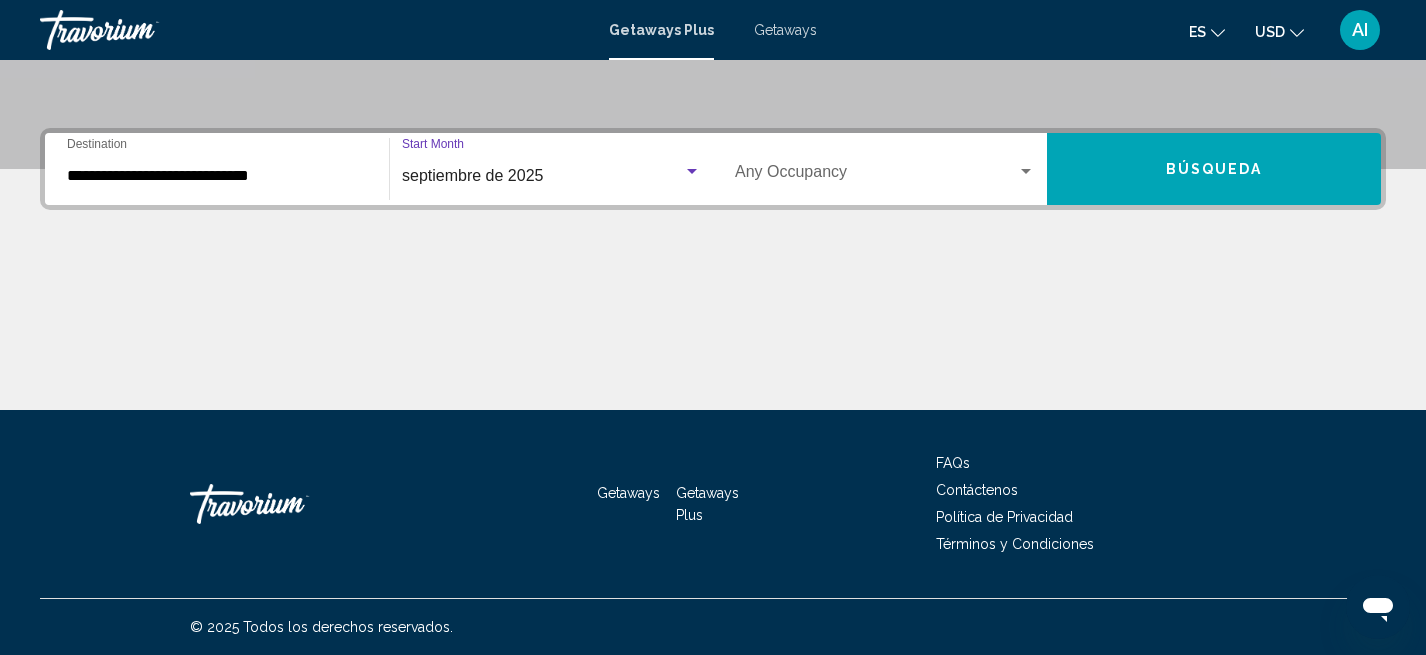 click at bounding box center (1026, 172) 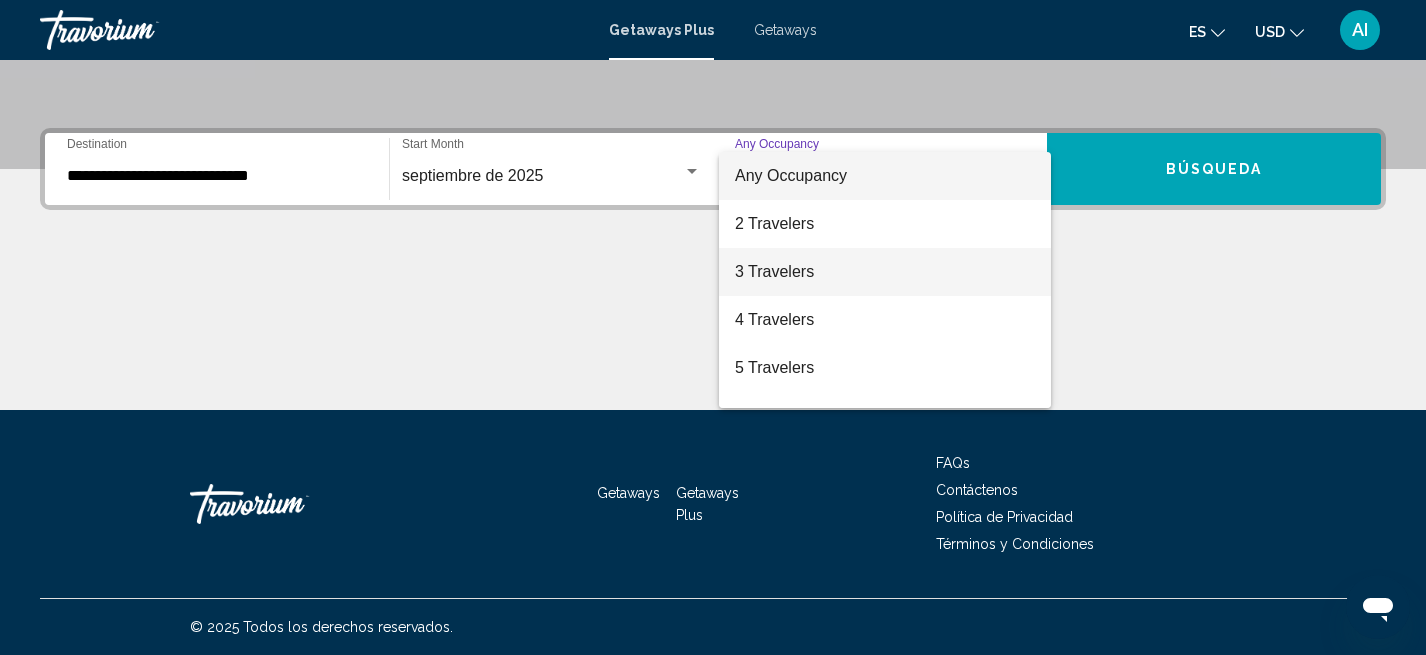 click on "3 Travelers" at bounding box center (885, 272) 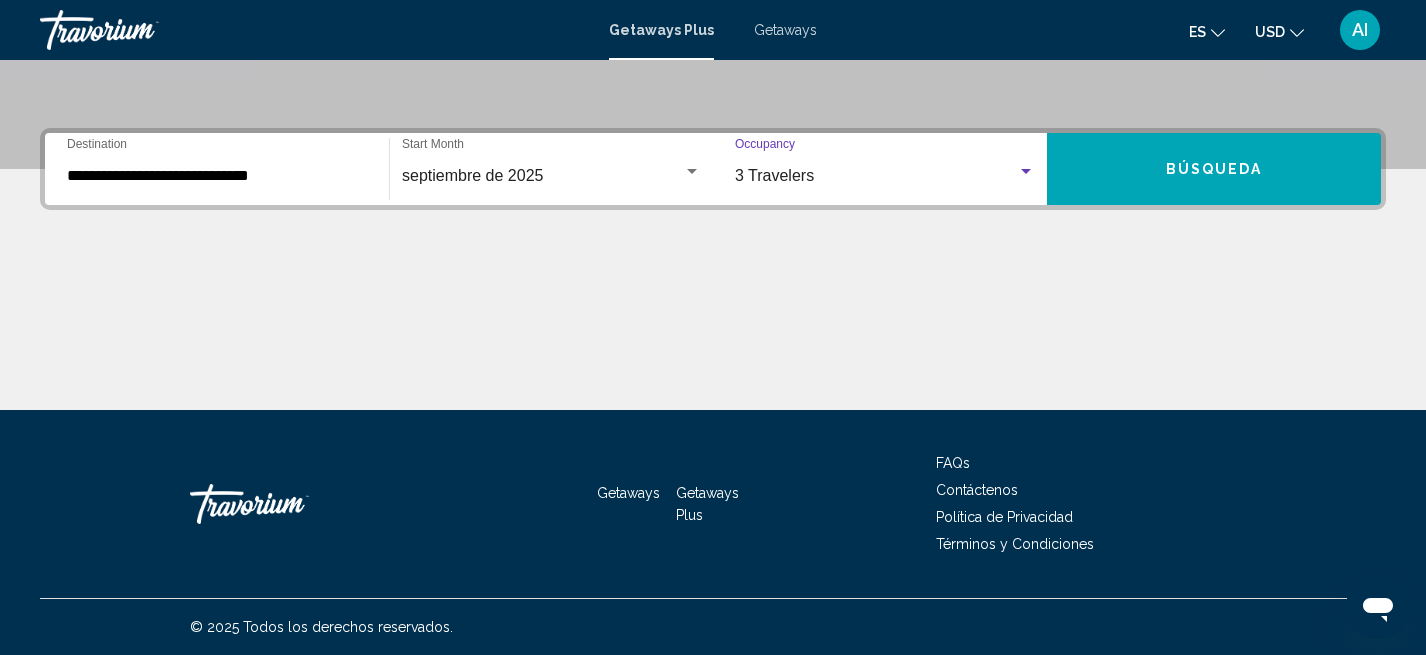 click on "Búsqueda" at bounding box center [1214, 170] 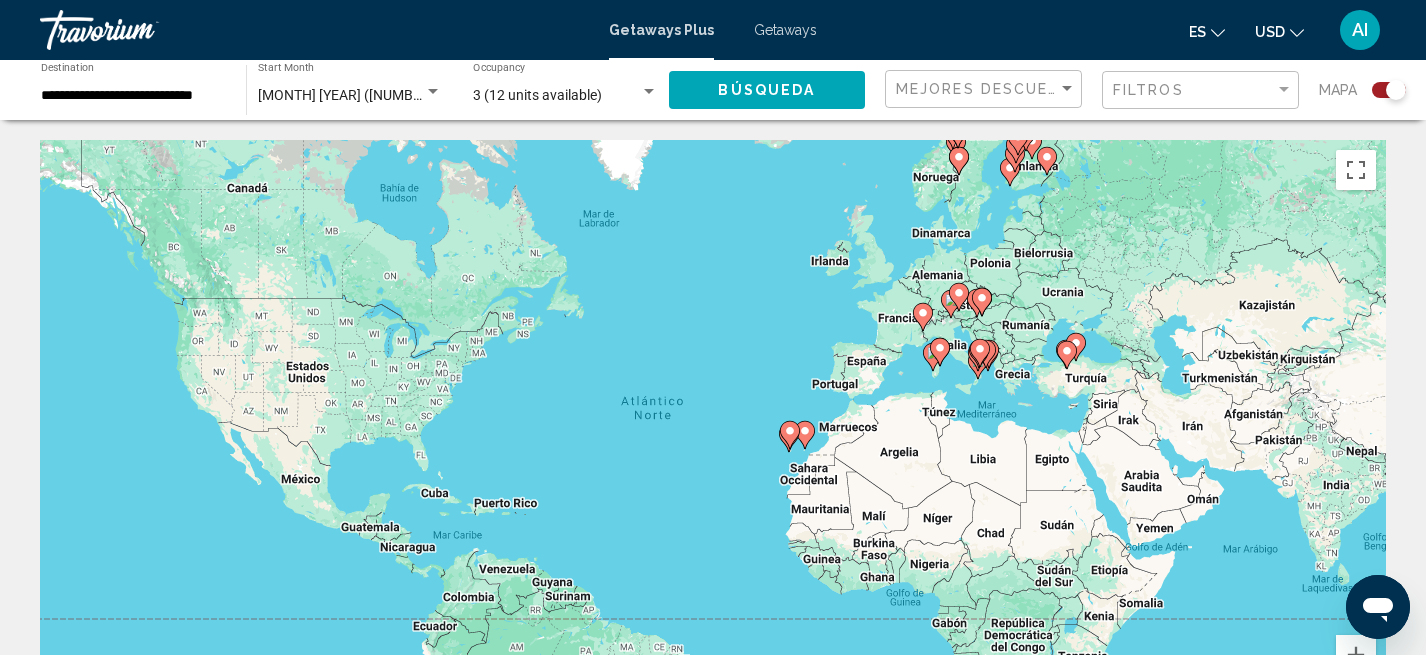 click on "Para activar la función de arrastre con el teclado, pulsa Alt + Intro. Cuando hayas habilitado esa función, usa las teclas de flecha para mover el marcador. Para completar el arrastre, pulsa Intro. Para cancelar, pulsa Escape." at bounding box center (713, 440) 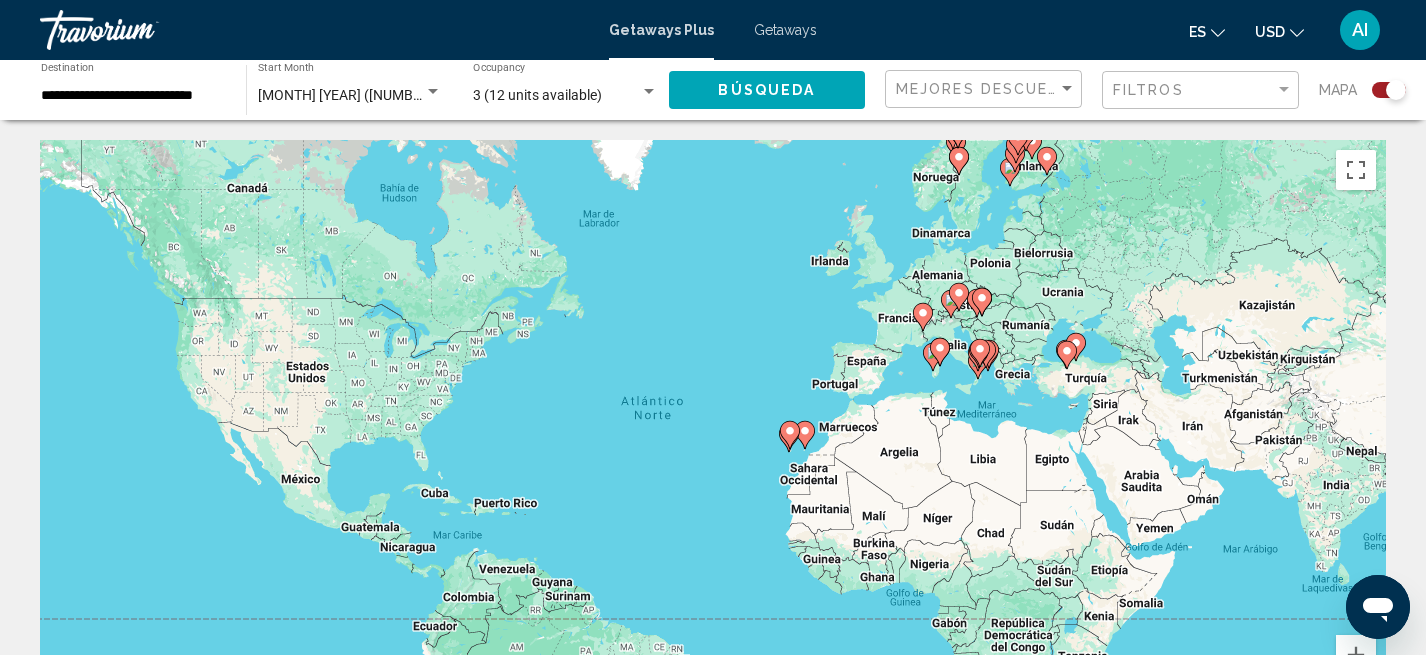 click on "Para activar la función de arrastre con el teclado, pulsa Alt + Intro. Cuando hayas habilitado esa función, usa las teclas de flecha para mover el marcador. Para completar el arrastre, pulsa Intro. Para cancelar, pulsa Escape." at bounding box center [713, 440] 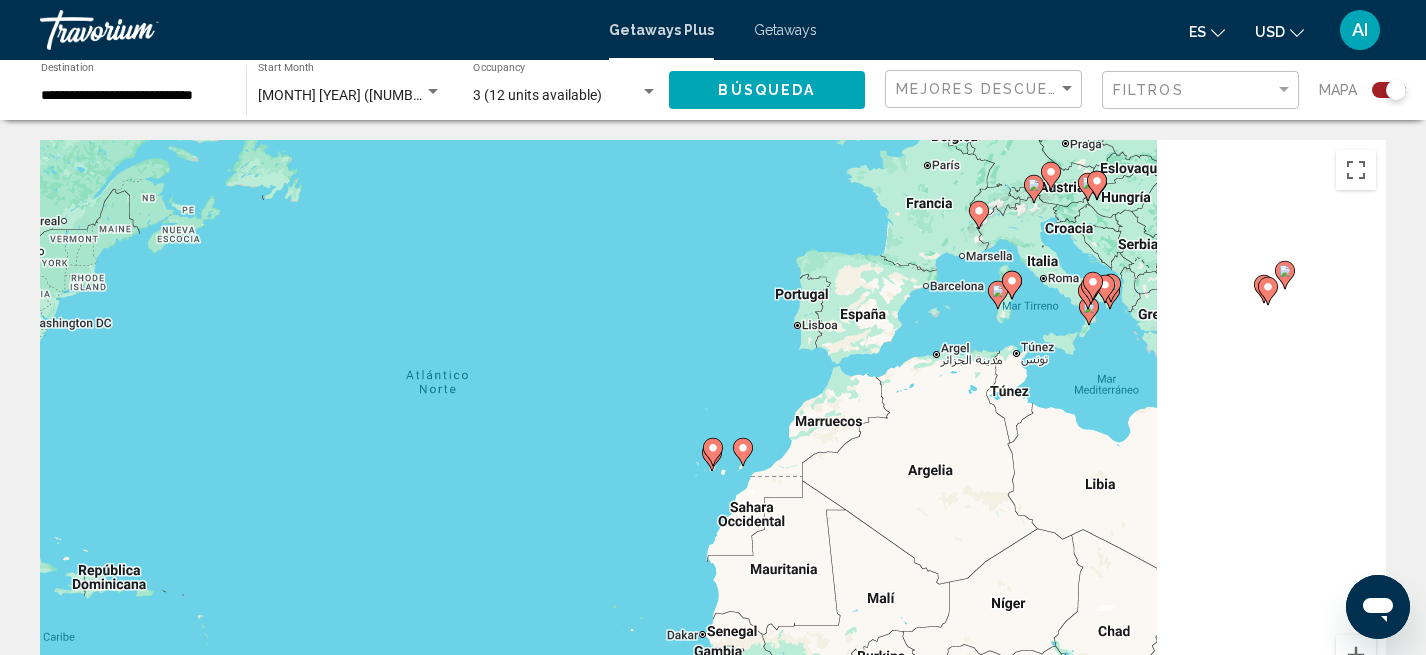 drag, startPoint x: 905, startPoint y: 370, endPoint x: 632, endPoint y: 290, distance: 284.48022 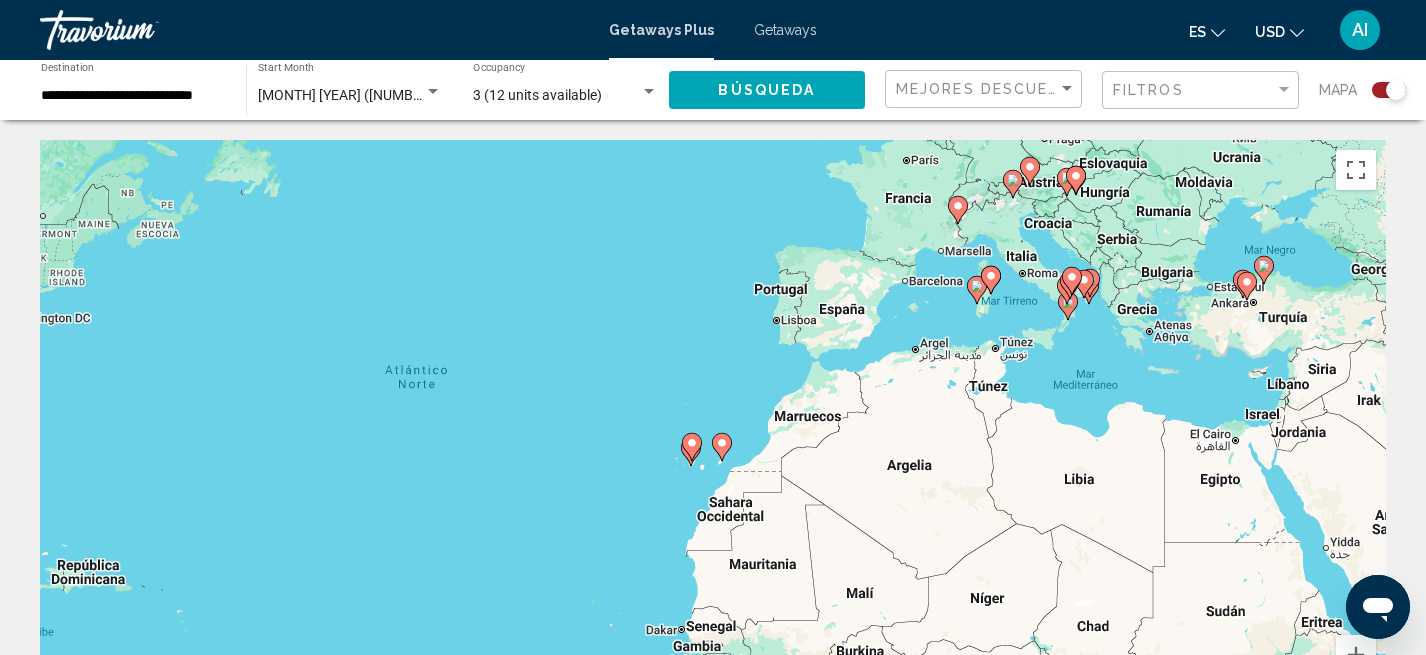 click on "Para activar la función de arrastre con el teclado, pulsa Alt + Intro. Cuando hayas habilitado esa función, usa las teclas de flecha para mover el marcador. Para completar el arrastre, pulsa Intro. Para cancelar, pulsa Escape." at bounding box center (713, 440) 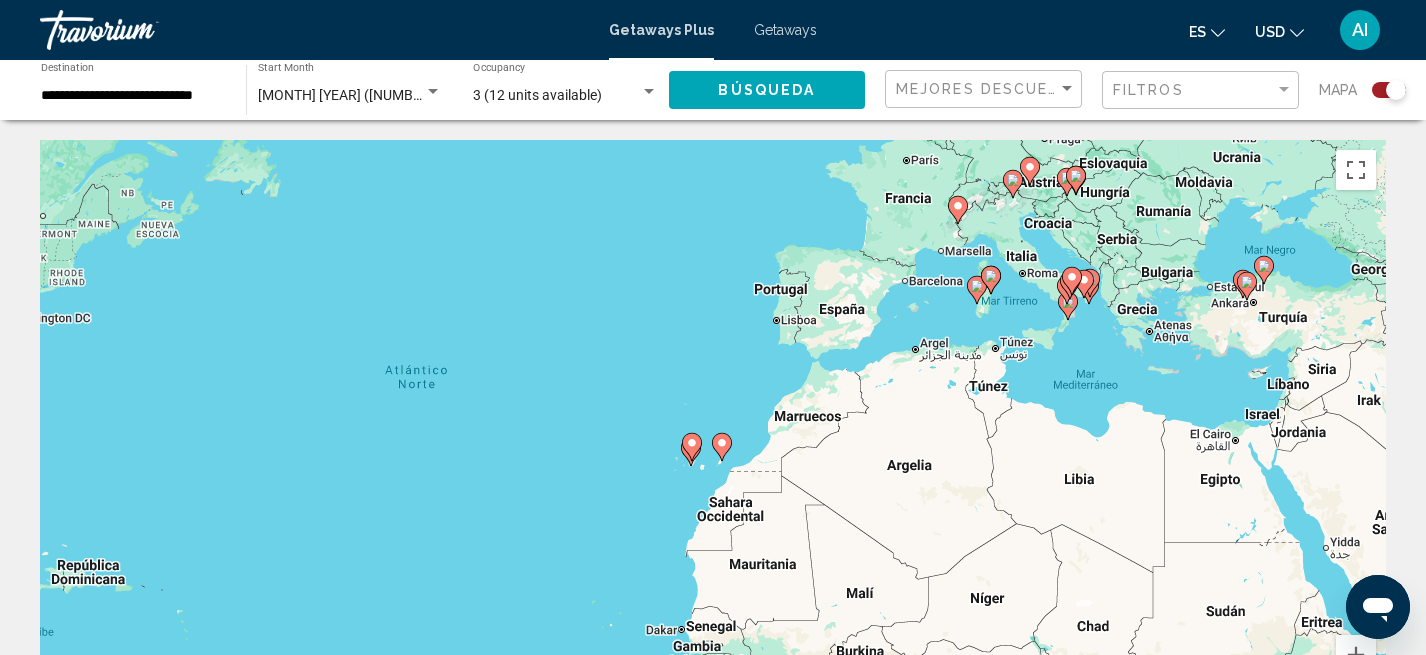 click on "Para activar la función de arrastre con el teclado, pulsa Alt + Intro. Cuando hayas habilitado esa función, usa las teclas de flecha para mover el marcador. Para completar el arrastre, pulsa Intro. Para cancelar, pulsa Escape." at bounding box center [713, 440] 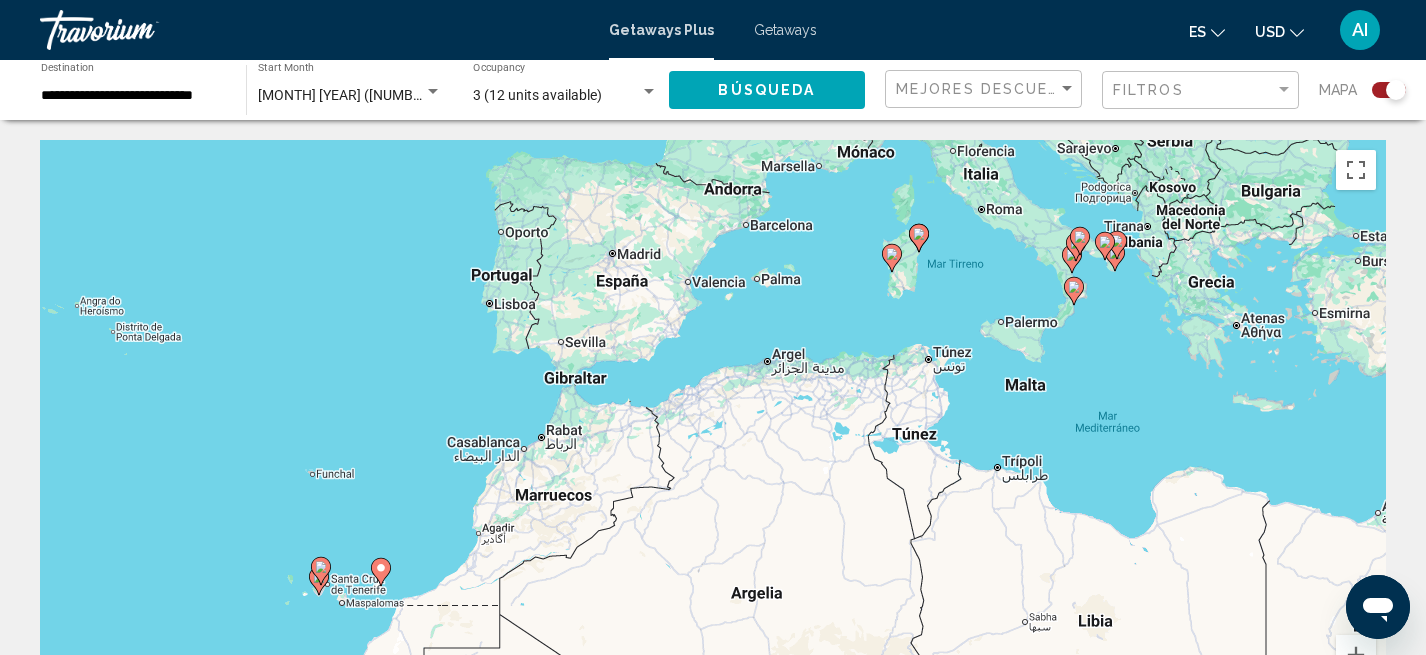 click on "Para activar la función de arrastre con el teclado, pulsa Alt + Intro. Cuando hayas habilitado esa función, usa las teclas de flecha para mover el marcador. Para completar el arrastre, pulsa Intro. Para cancelar, pulsa Escape." at bounding box center (713, 440) 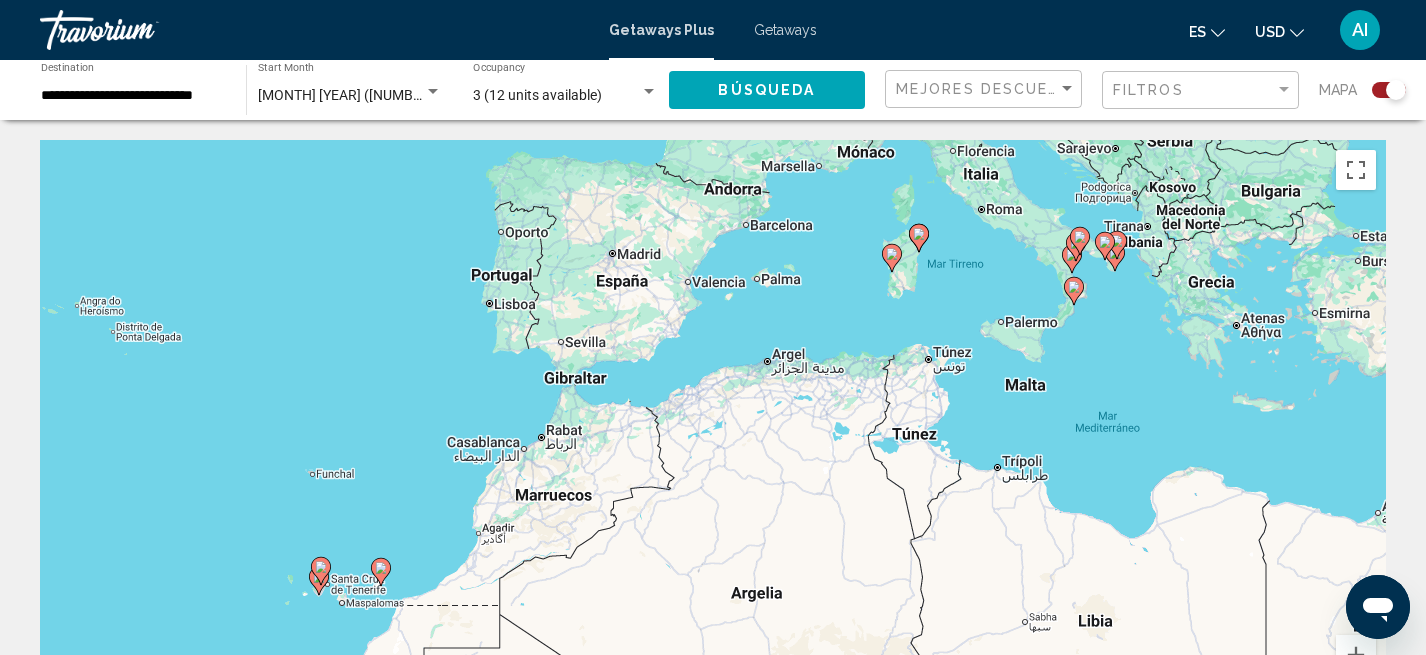 click on "Para activar la función de arrastre con el teclado, pulsa Alt + Intro. Cuando hayas habilitado esa función, usa las teclas de flecha para mover el marcador. Para completar el arrastre, pulsa Intro. Para cancelar, pulsa Escape." at bounding box center (713, 440) 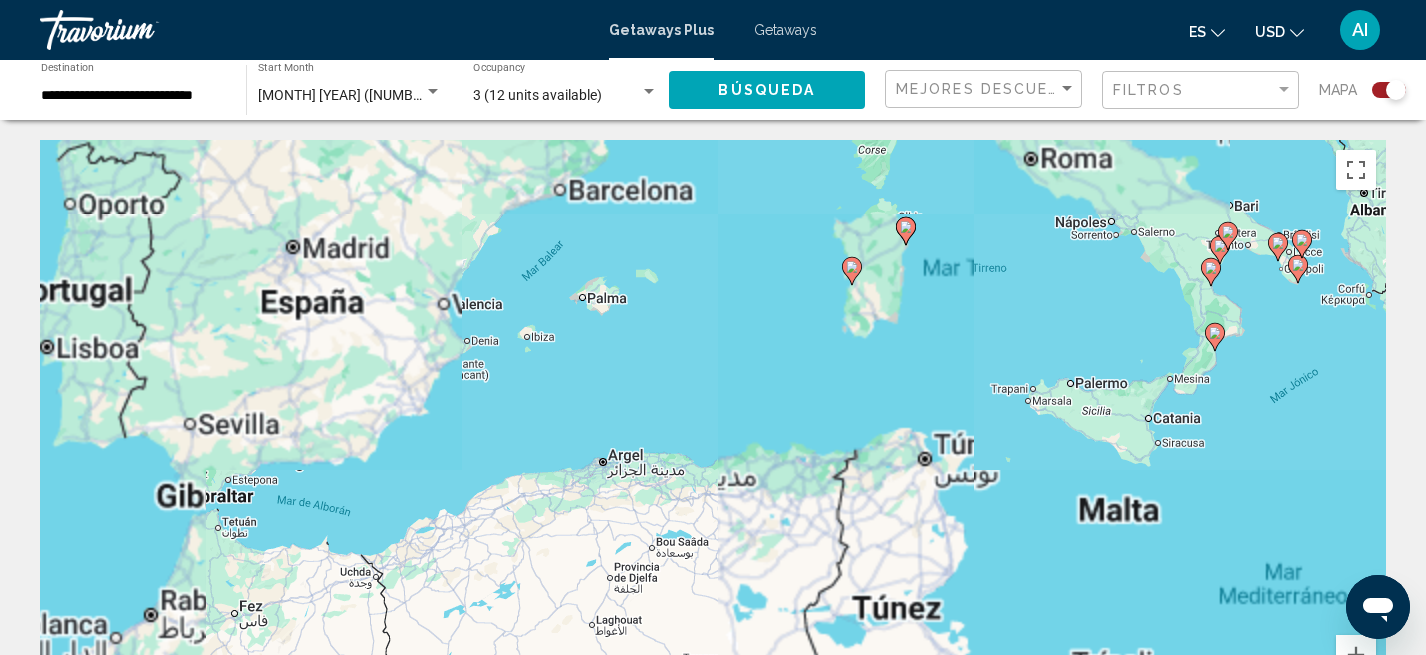 click on "Para activar la función de arrastre con el teclado, pulsa Alt + Intro. Cuando hayas habilitado esa función, usa las teclas de flecha para mover el marcador. Para completar el arrastre, pulsa Intro. Para cancelar, pulsa Escape." at bounding box center (713, 440) 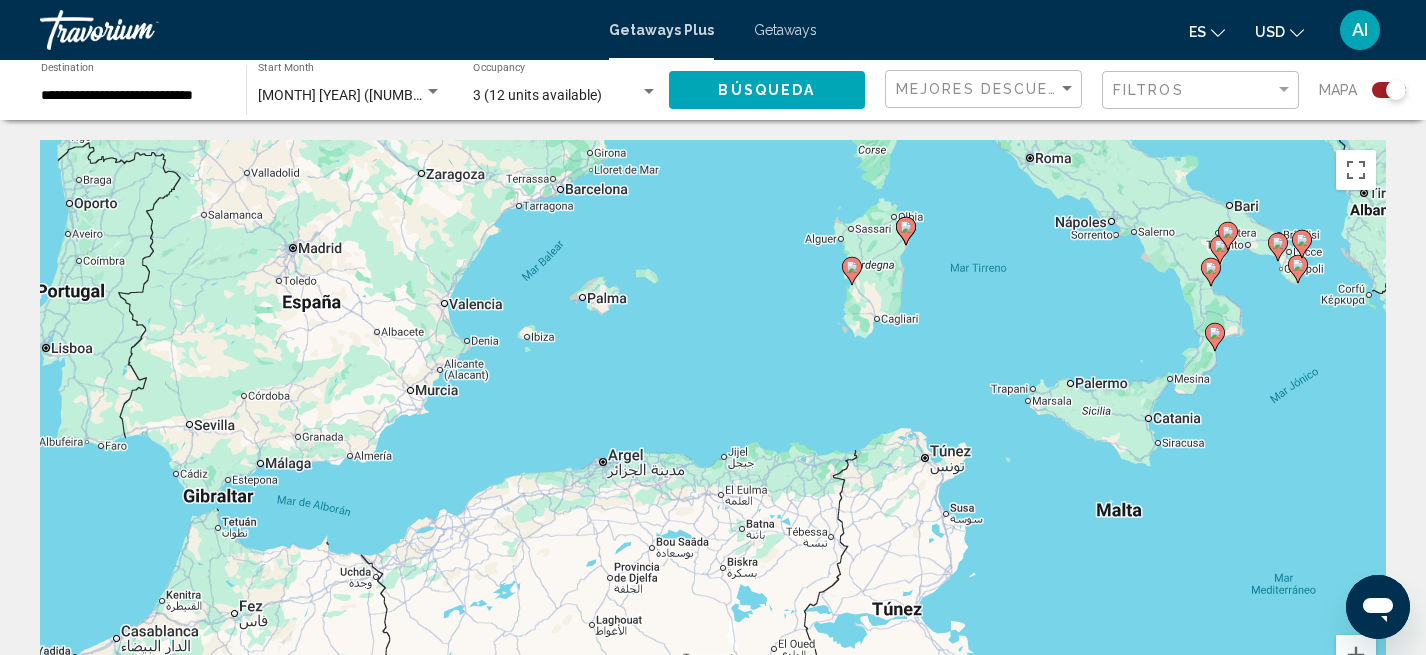 click on "Para activar la función de arrastre con el teclado, pulsa Alt + Intro. Cuando hayas habilitado esa función, usa las teclas de flecha para mover el marcador. Para completar el arrastre, pulsa Intro. Para cancelar, pulsa Escape." at bounding box center [713, 440] 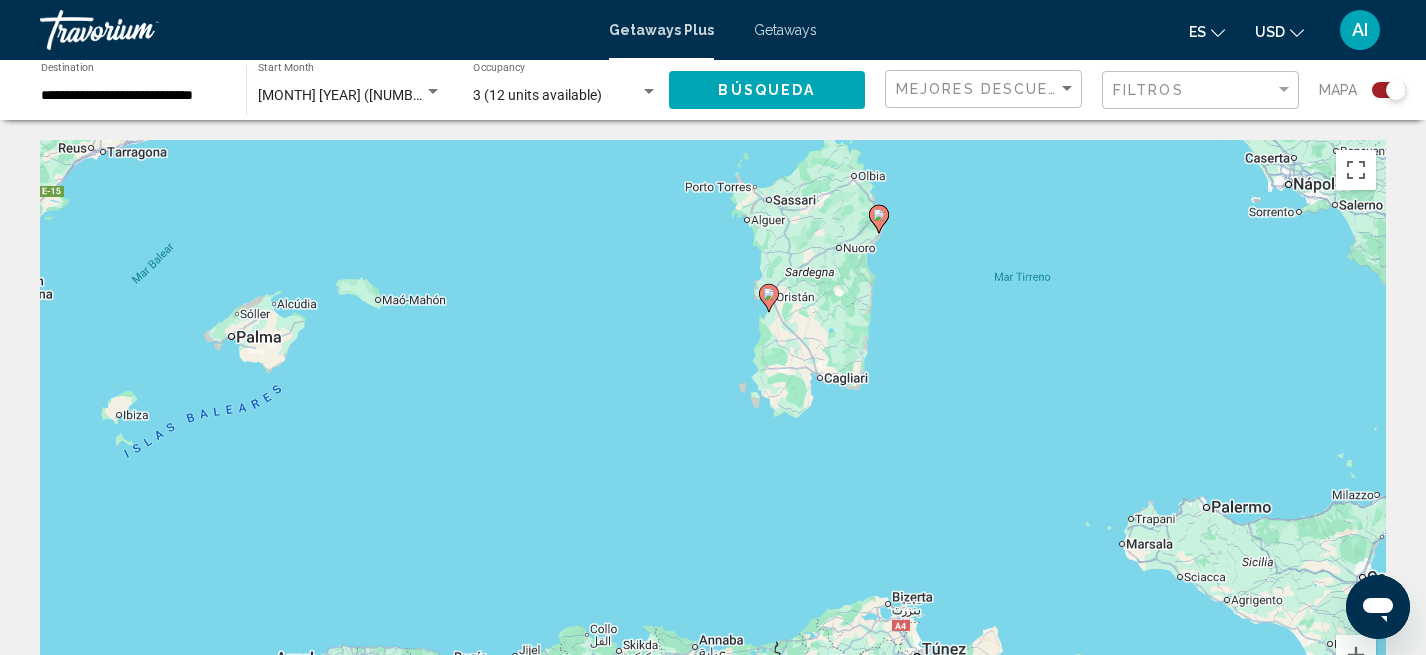 click on "Para activar la función de arrastre con el teclado, pulsa Alt + Intro. Cuando hayas habilitado esa función, usa las teclas de flecha para mover el marcador. Para completar el arrastre, pulsa Intro. Para cancelar, pulsa Escape." at bounding box center [713, 440] 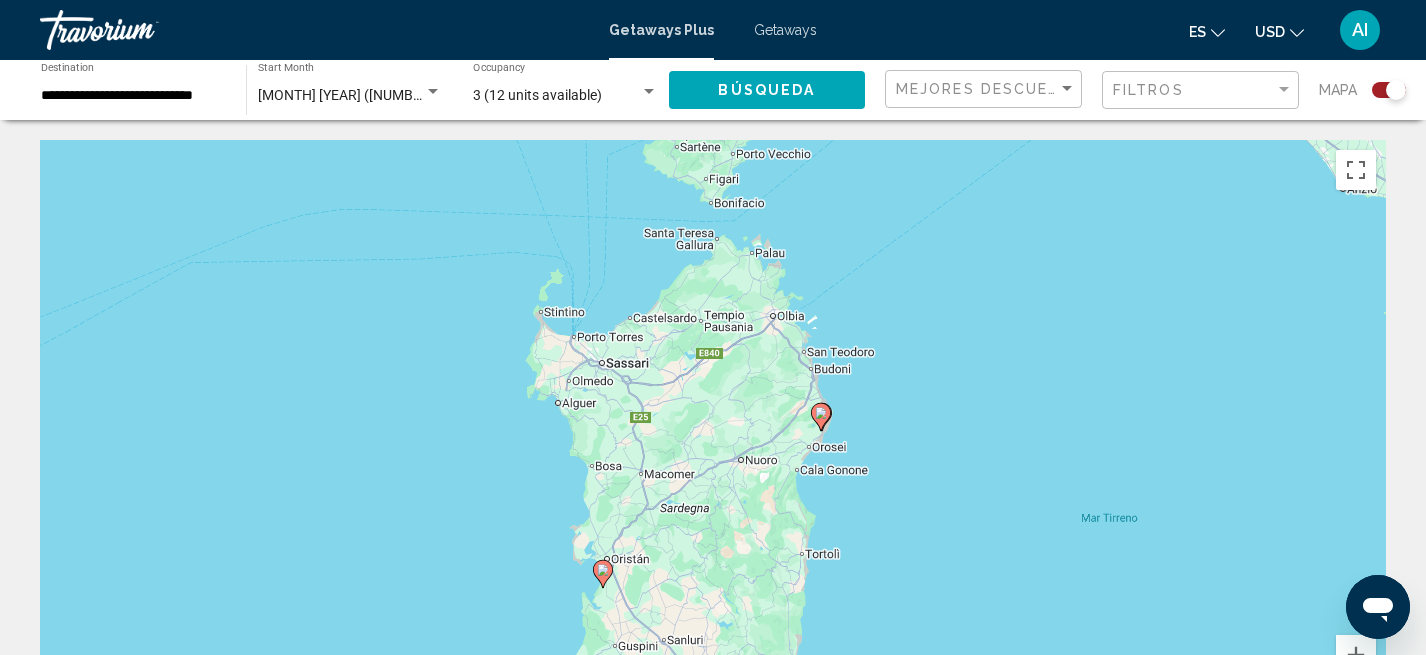 drag, startPoint x: 894, startPoint y: 186, endPoint x: 891, endPoint y: 414, distance: 228.01973 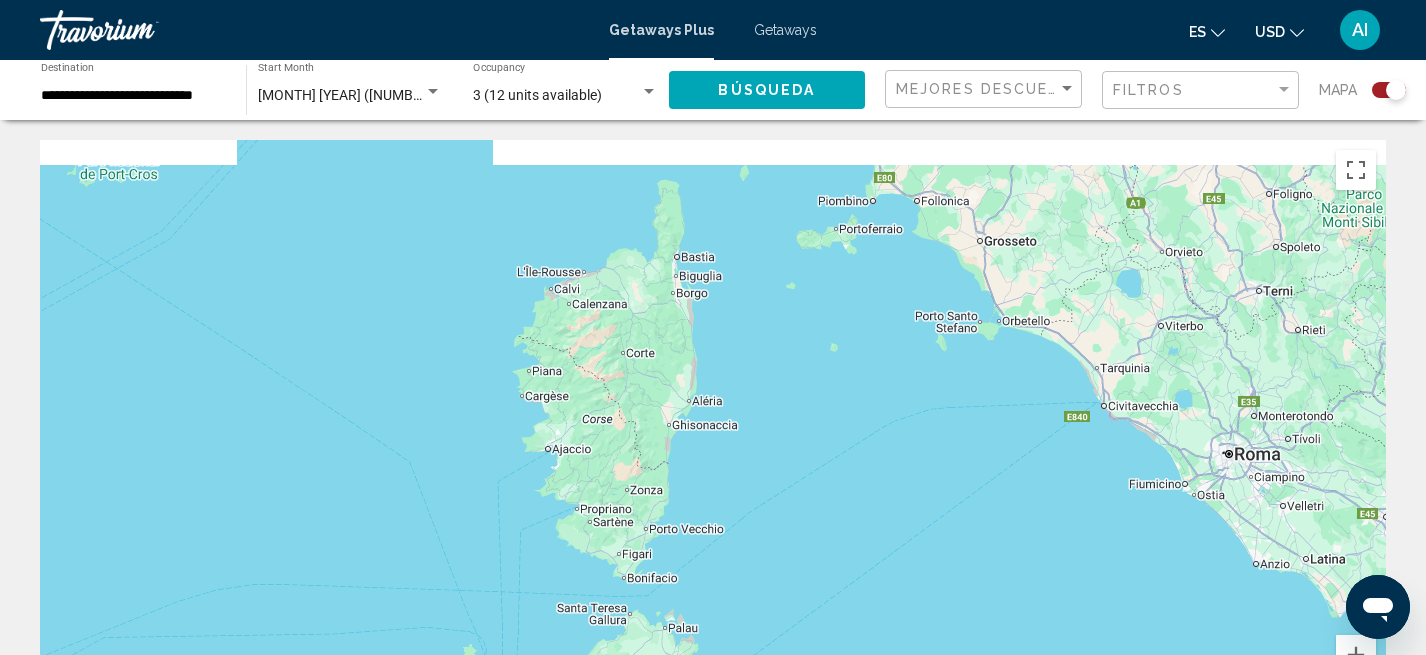 drag, startPoint x: 954, startPoint y: 262, endPoint x: 866, endPoint y: 641, distance: 389.08224 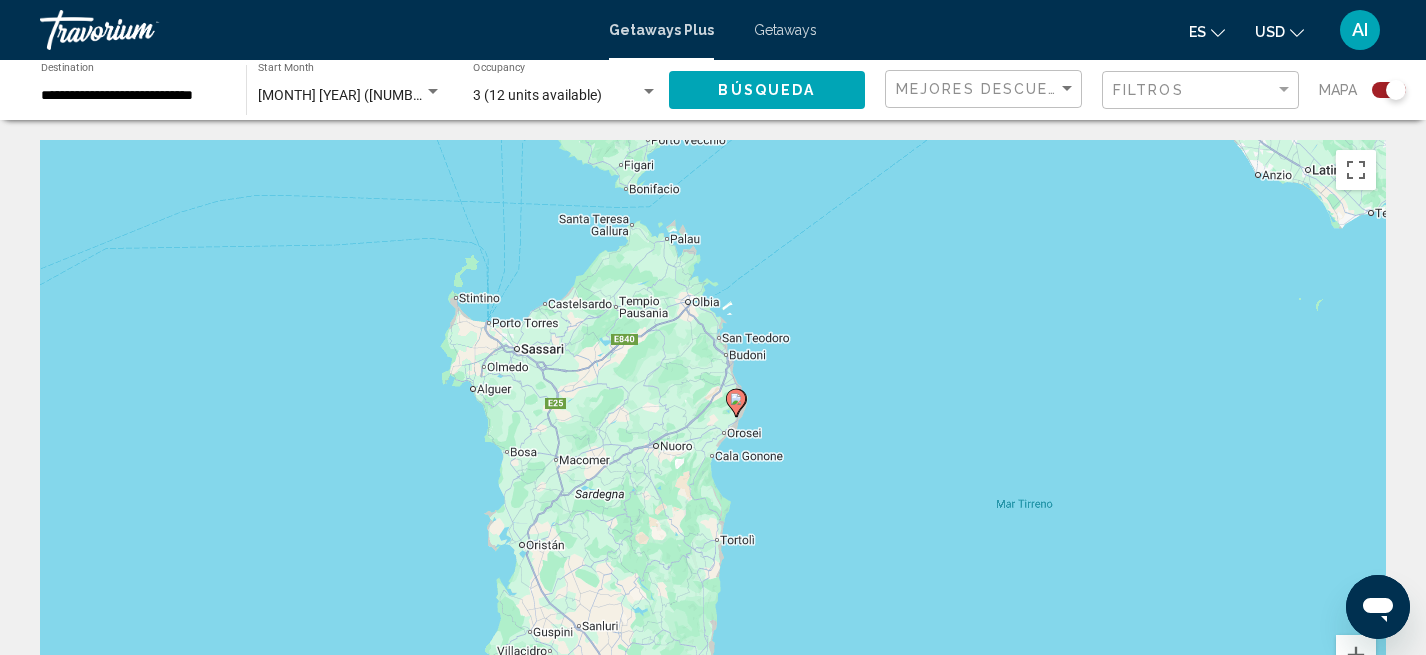 drag, startPoint x: 851, startPoint y: 532, endPoint x: 853, endPoint y: 136, distance: 396.00504 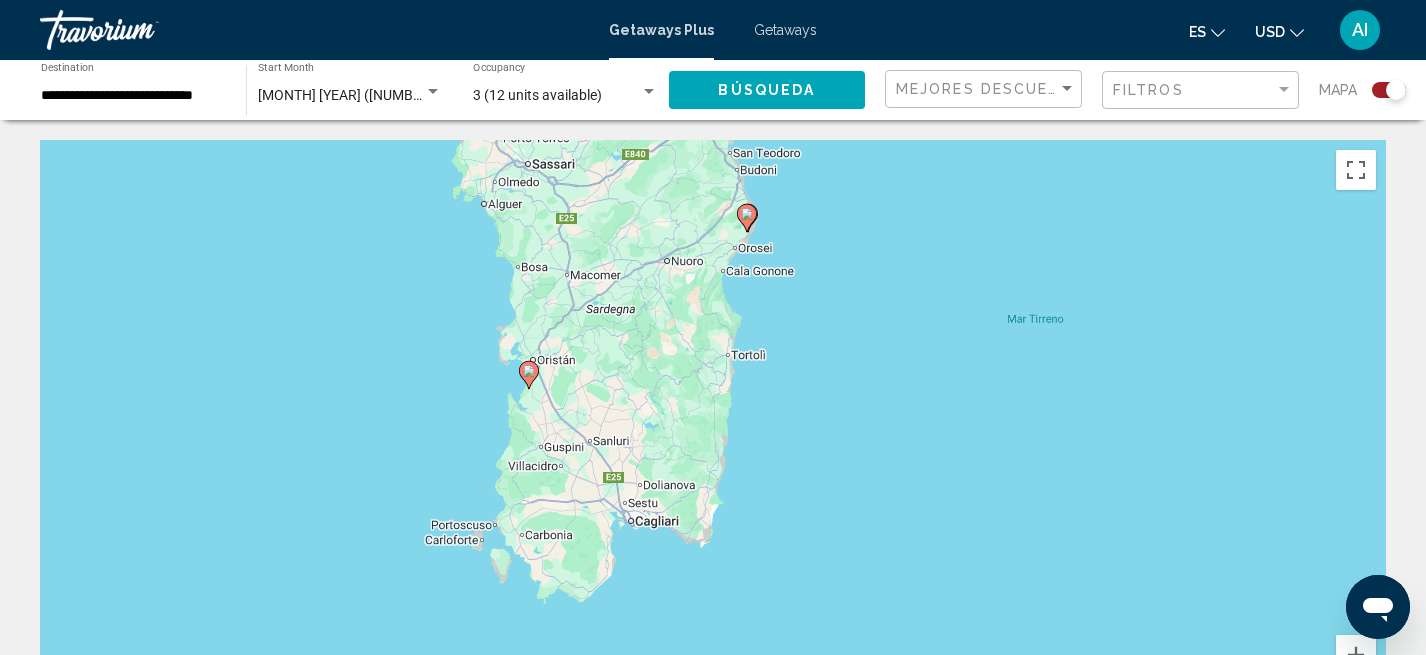 drag, startPoint x: 793, startPoint y: 610, endPoint x: 804, endPoint y: 422, distance: 188.32153 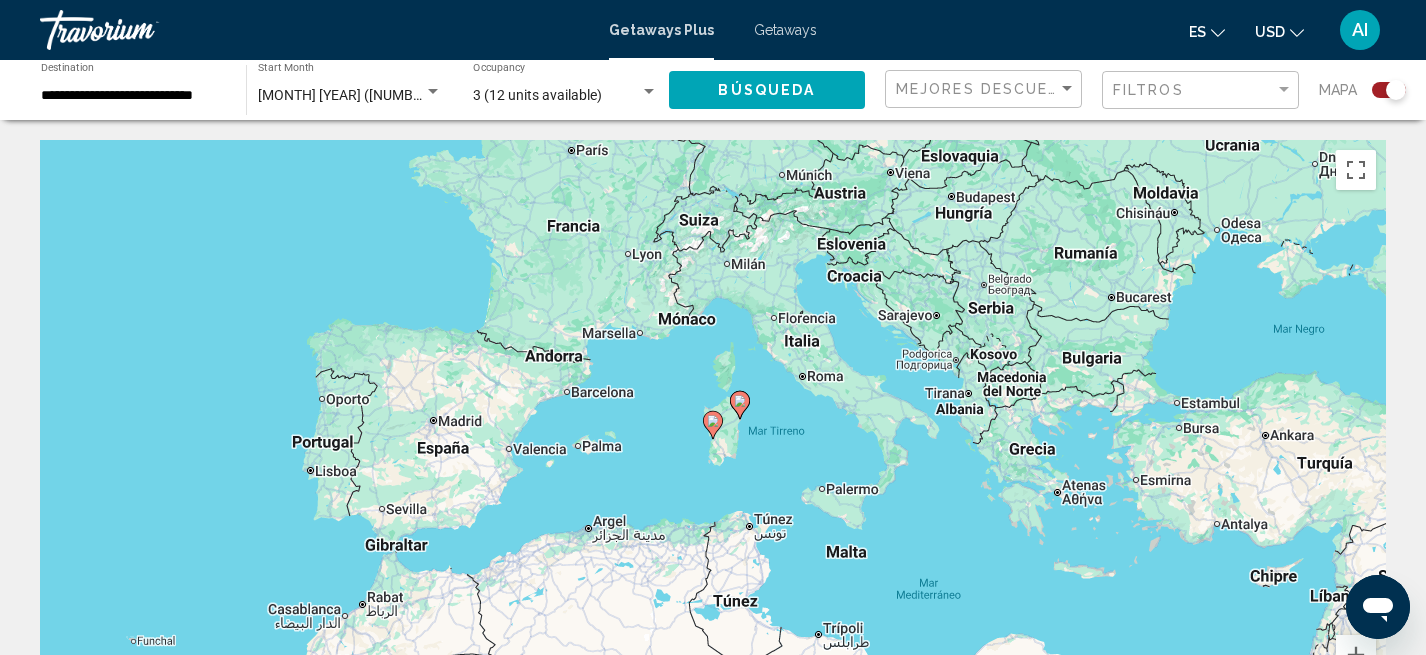 click 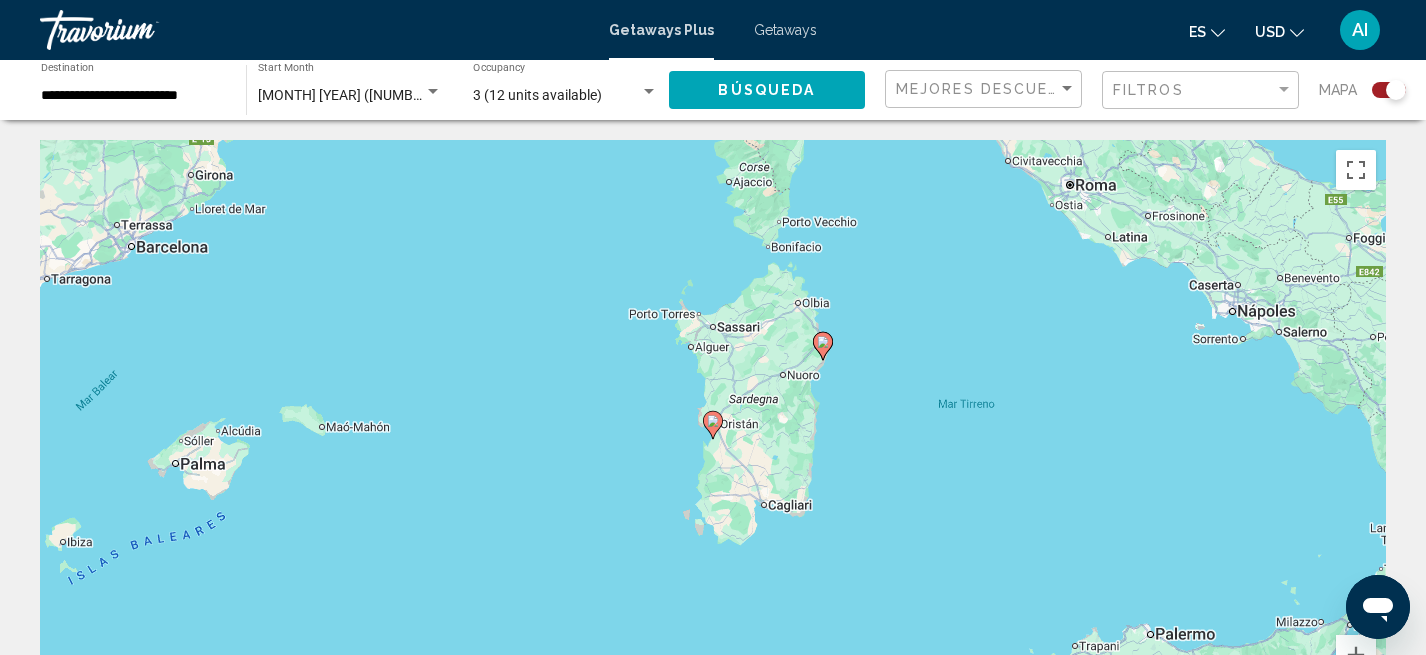 click 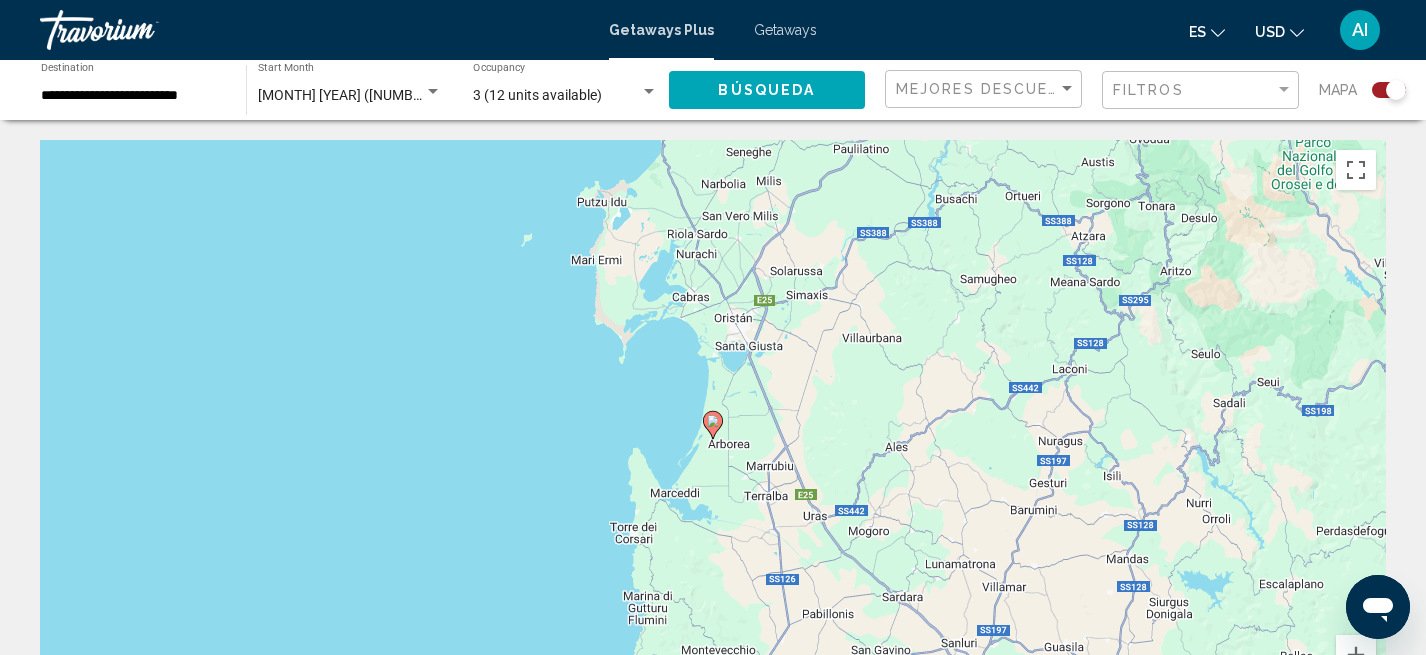 click 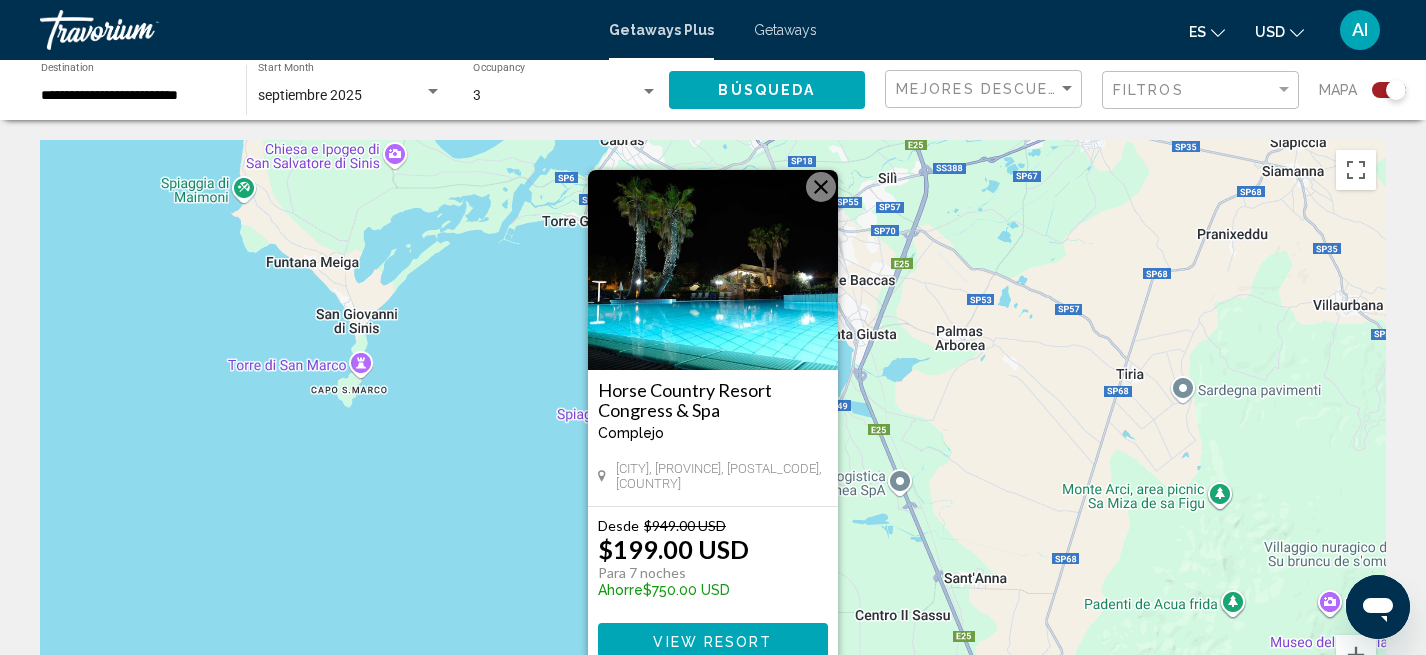 click on "View Resort" at bounding box center (712, 642) 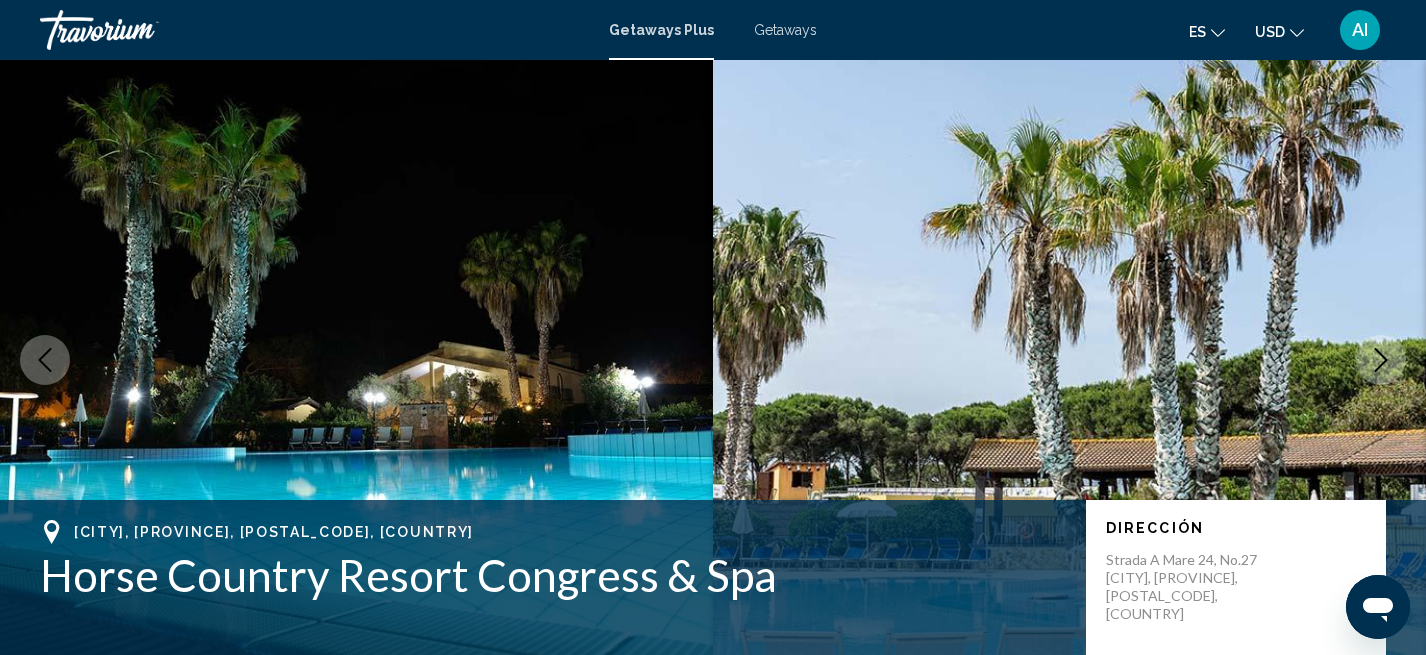 scroll, scrollTop: 33, scrollLeft: 0, axis: vertical 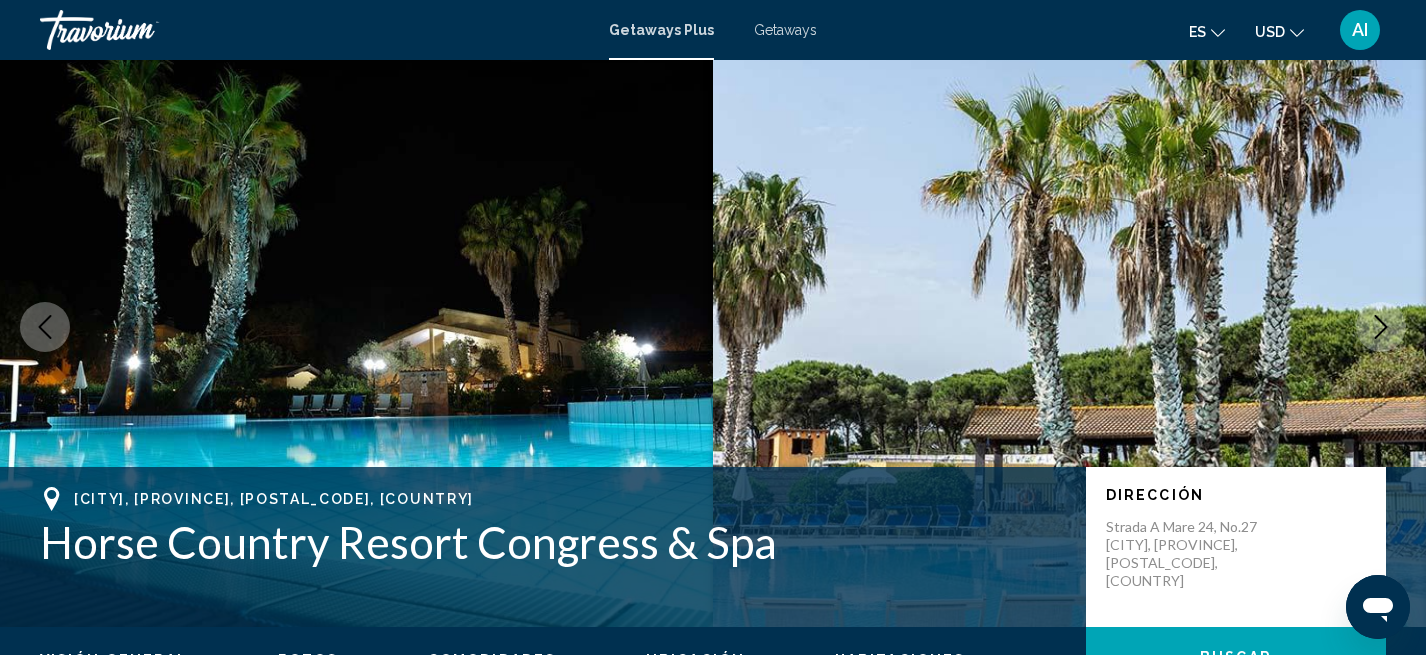 click 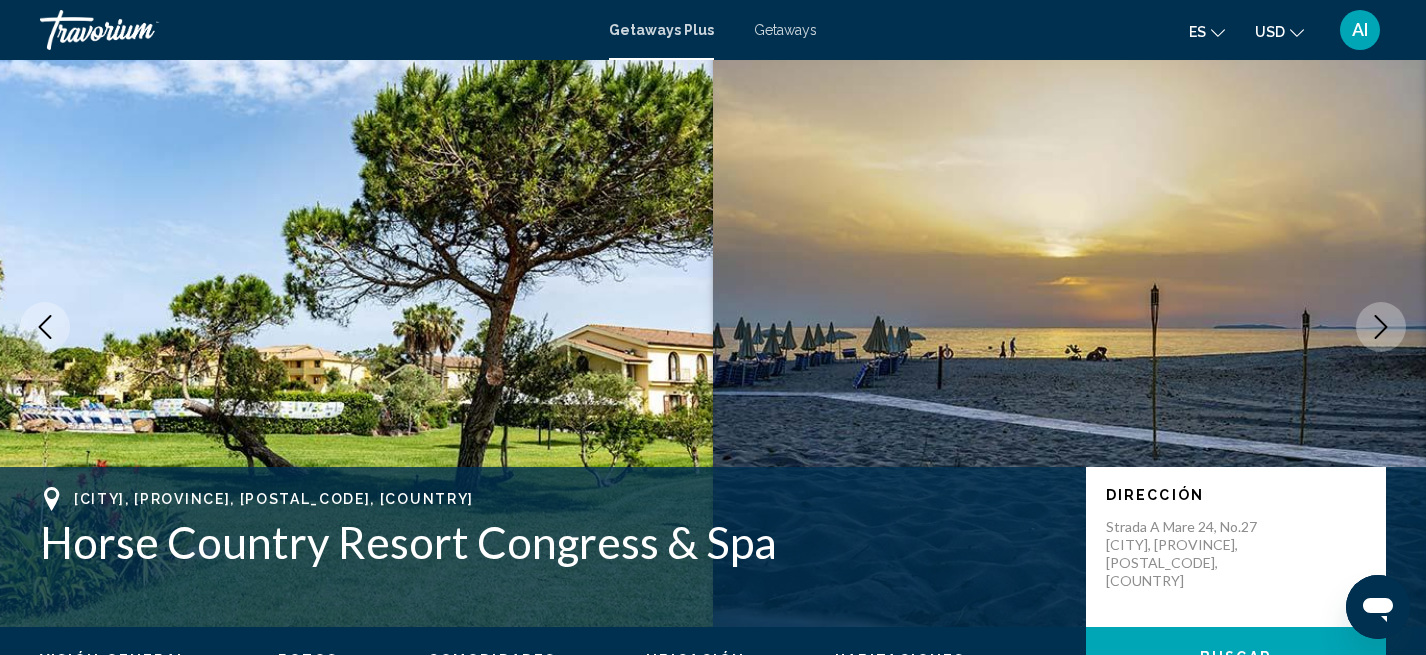 click 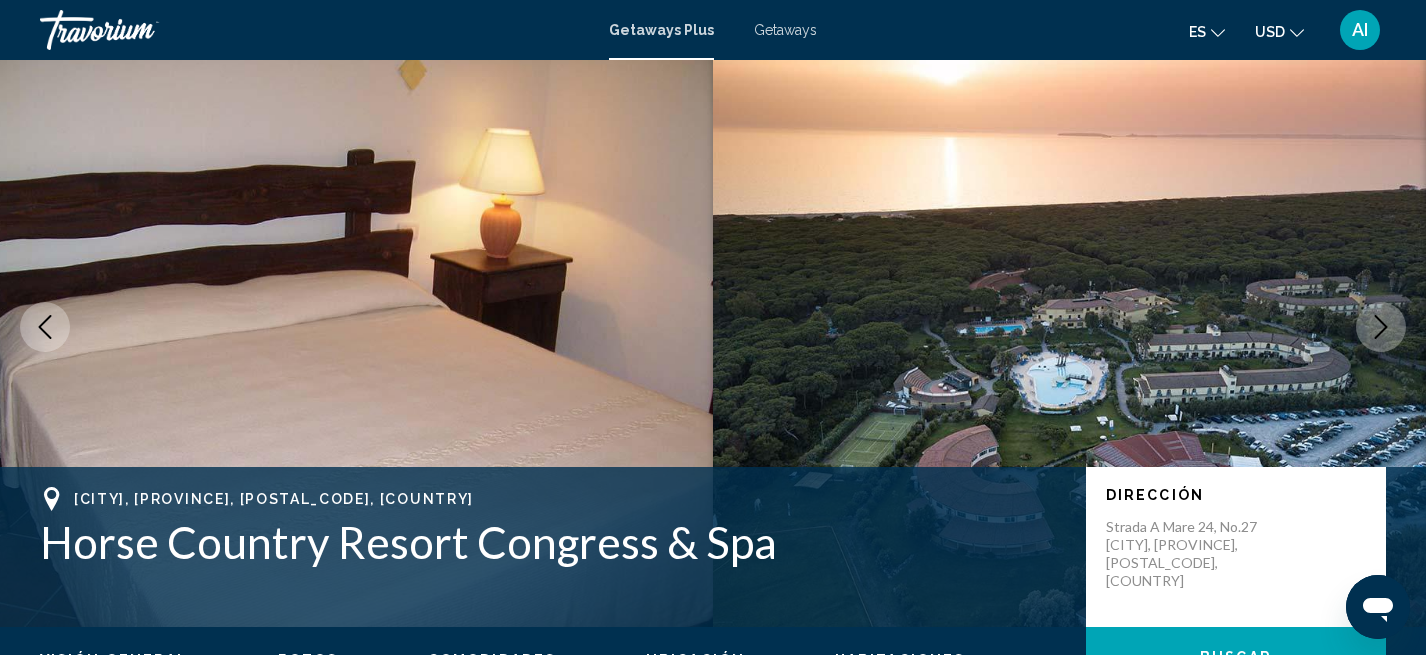 click 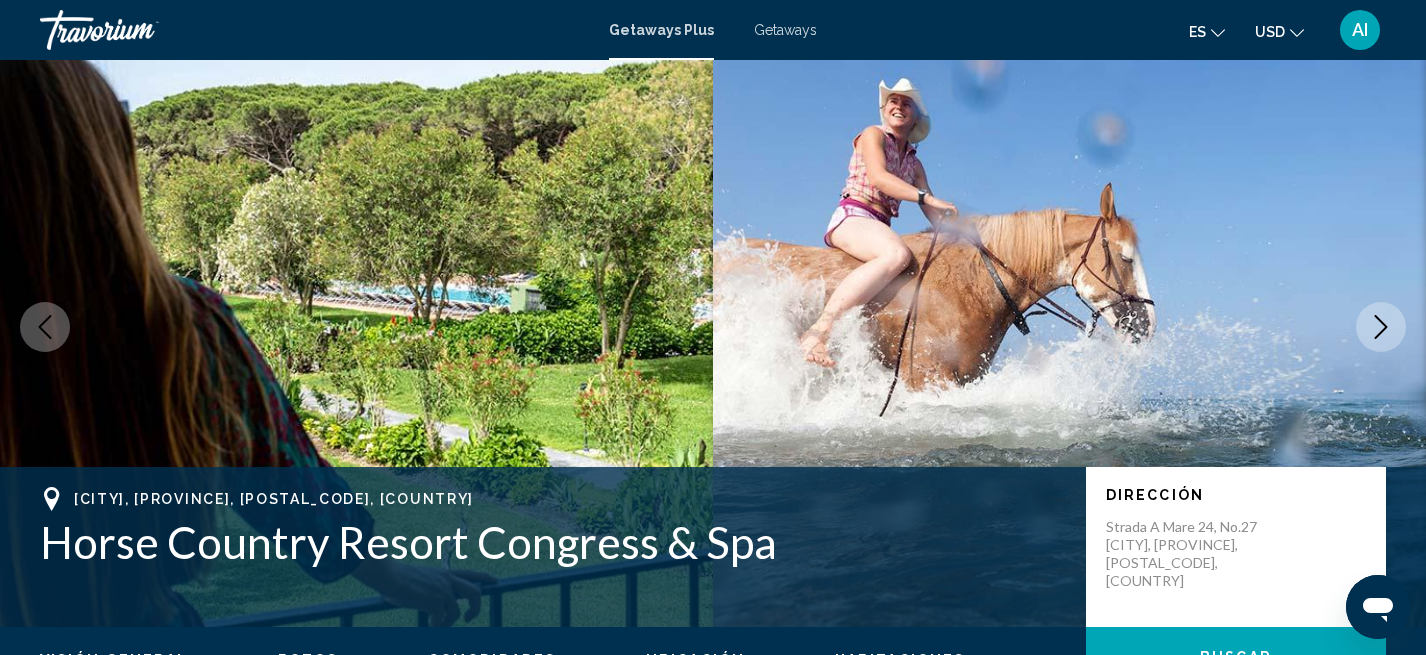 click 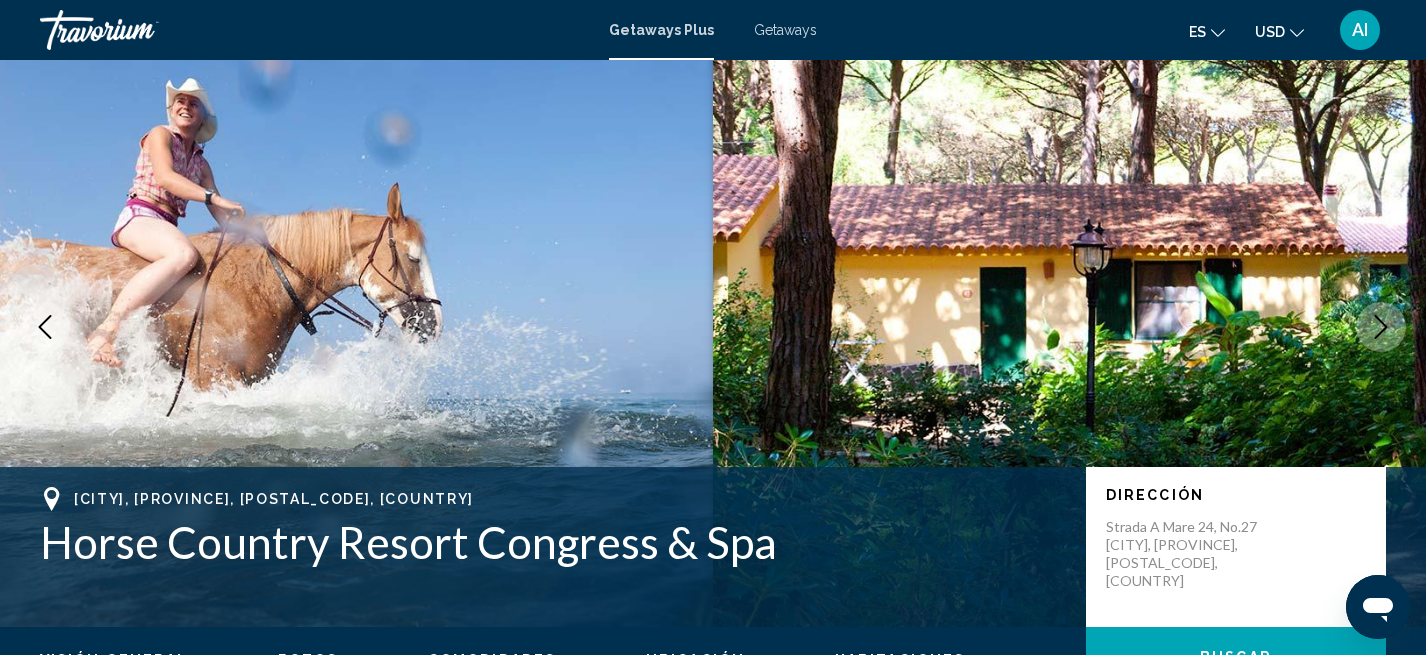 click 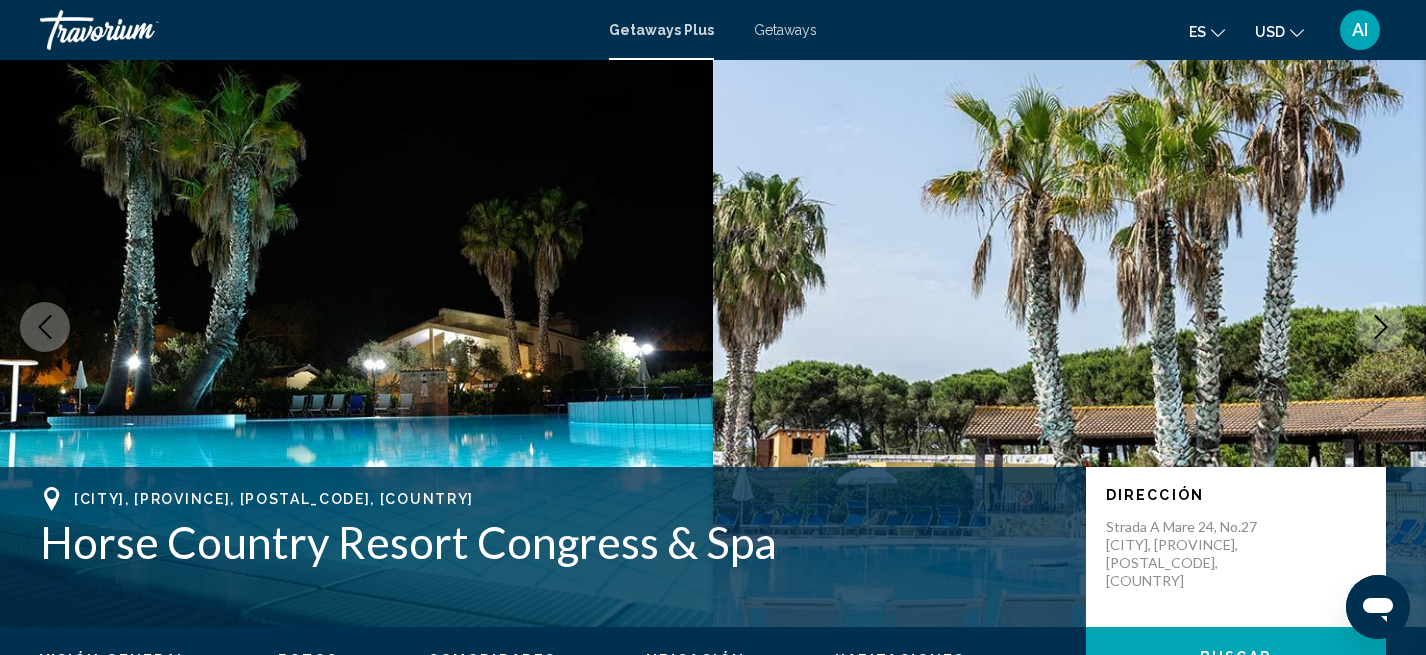click 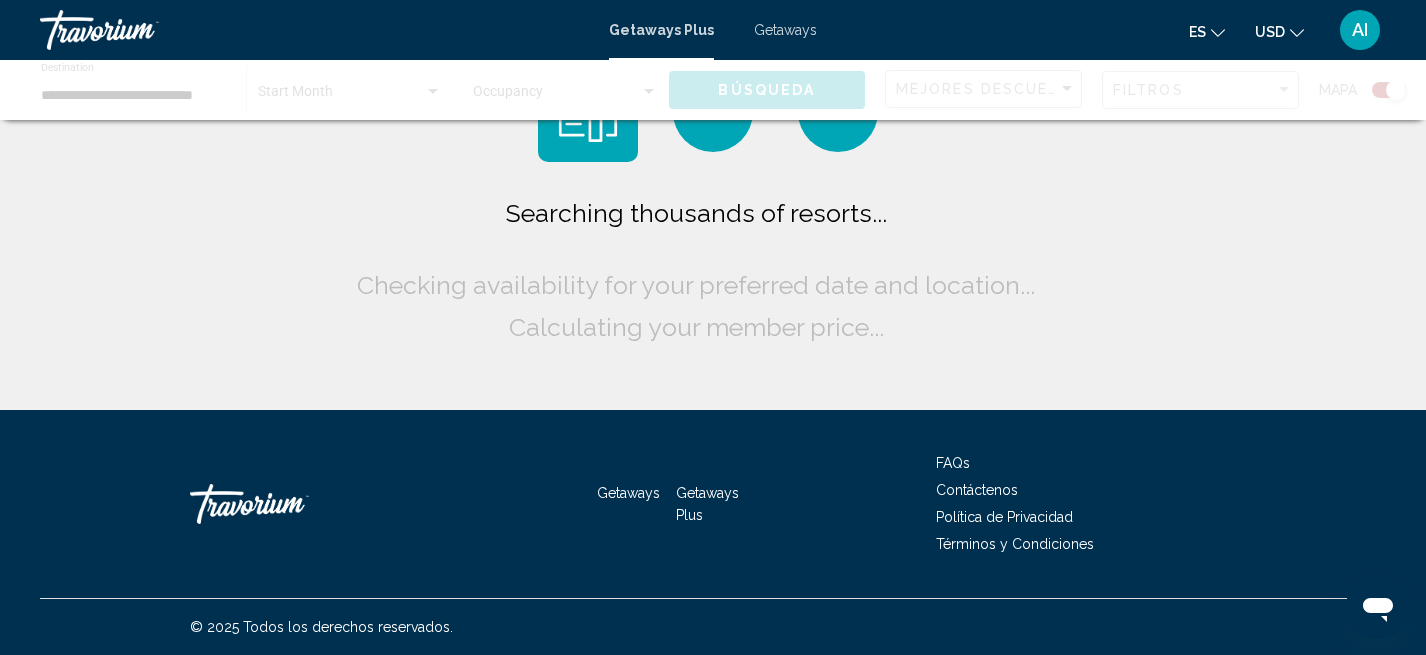 scroll, scrollTop: 0, scrollLeft: 0, axis: both 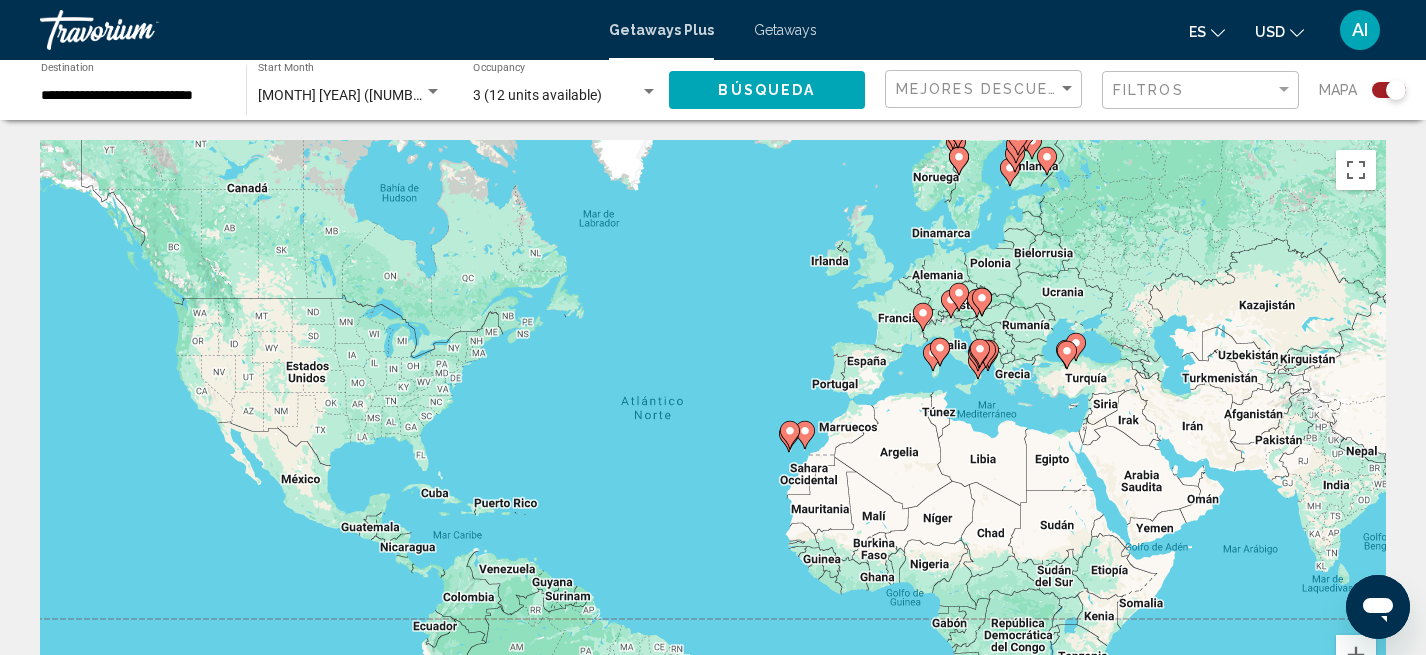 click on "Para activar la función de arrastre con el teclado, pulsa Alt + Intro. Cuando hayas habilitado esa función, usa las teclas de flecha para mover el marcador. Para completar el arrastre, pulsa Intro. Para cancelar, pulsa Escape." at bounding box center (713, 440) 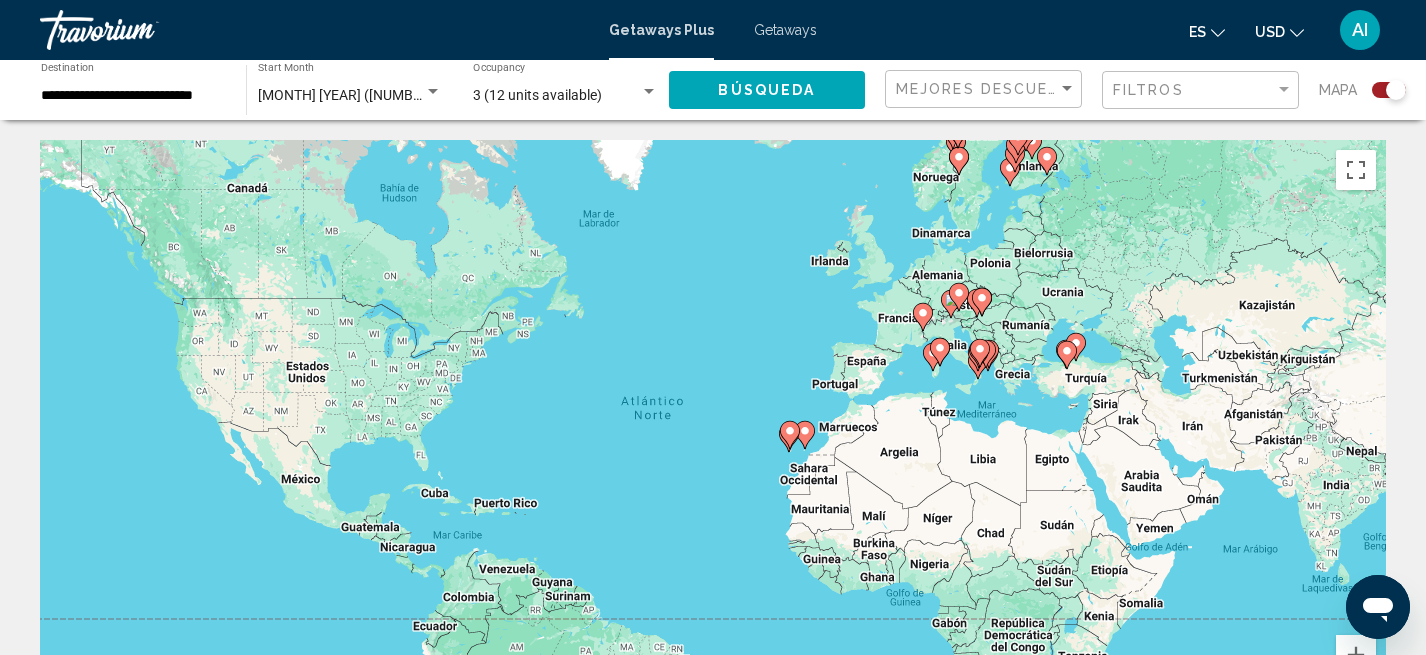 click on "Para activar la función de arrastre con el teclado, pulsa Alt + Intro. Cuando hayas habilitado esa función, usa las teclas de flecha para mover el marcador. Para completar el arrastre, pulsa Intro. Para cancelar, pulsa Escape." at bounding box center [713, 440] 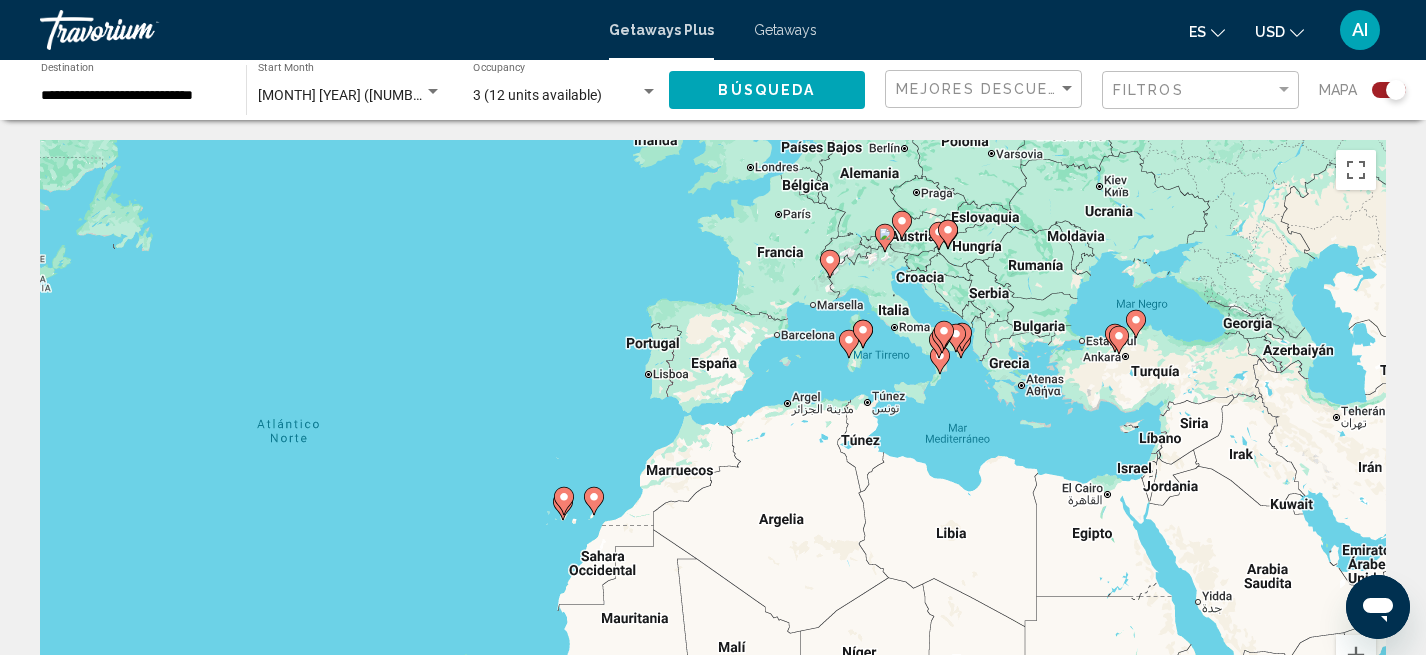 click on "Para activar la función de arrastre con el teclado, pulsa Alt + Intro. Cuando hayas habilitado esa función, usa las teclas de flecha para mover el marcador. Para completar el arrastre, pulsa Intro. Para cancelar, pulsa Escape." at bounding box center (713, 440) 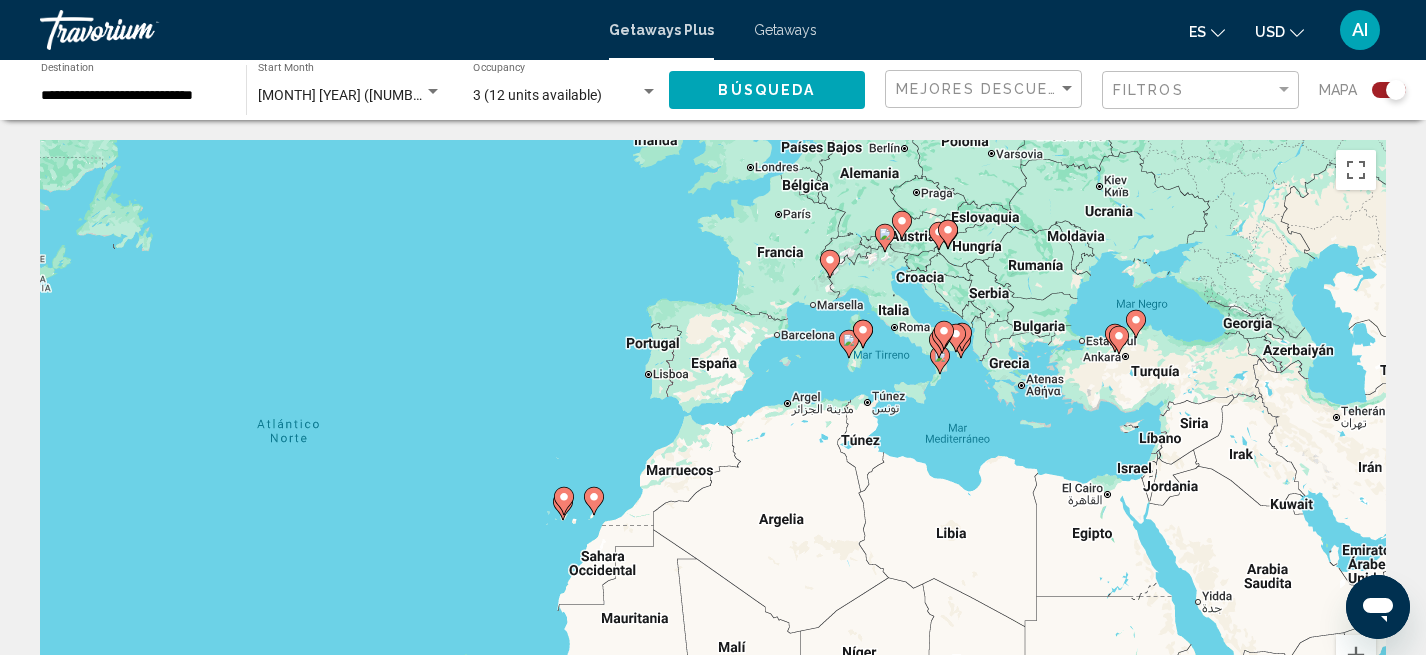 click on "Para activar la función de arrastre con el teclado, pulsa Alt + Intro. Cuando hayas habilitado esa función, usa las teclas de flecha para mover el marcador. Para completar el arrastre, pulsa Intro. Para cancelar, pulsa Escape." at bounding box center (713, 440) 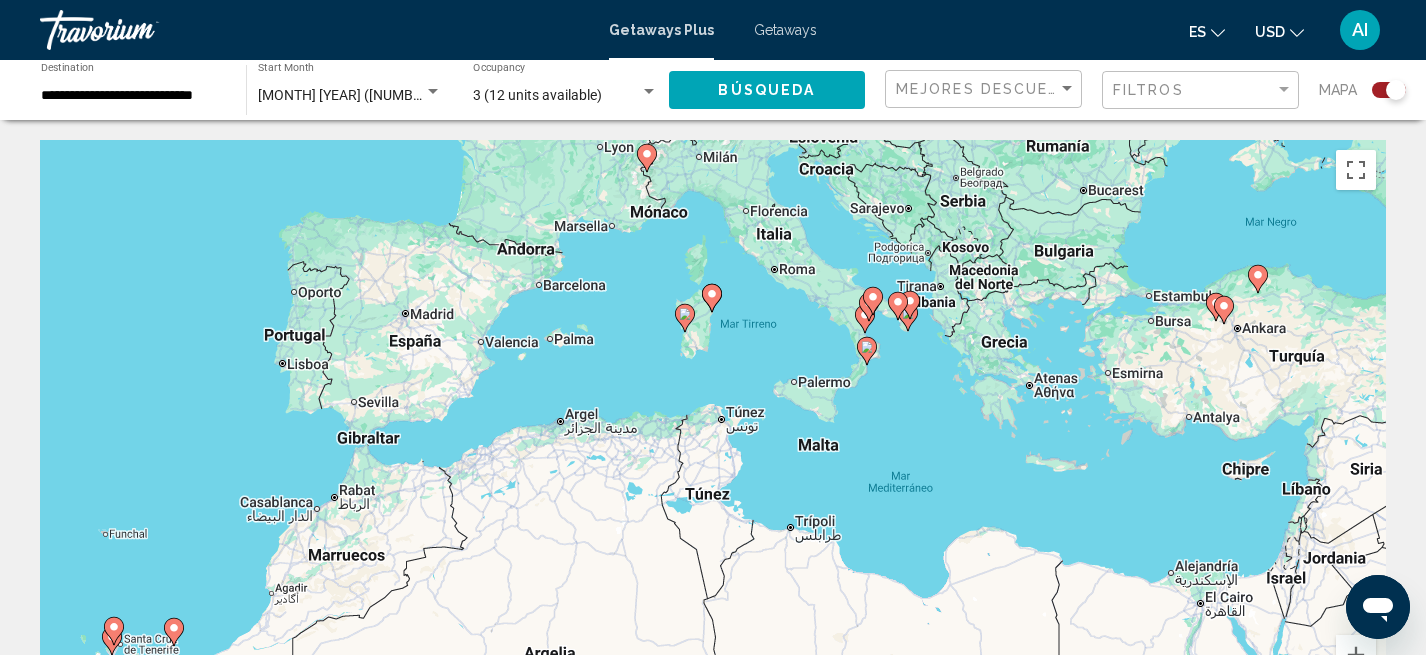click on "Para activar la función de arrastre con el teclado, pulsa Alt + Intro. Cuando hayas habilitado esa función, usa las teclas de flecha para mover el marcador. Para completar el arrastre, pulsa Intro. Para cancelar, pulsa Escape." at bounding box center [713, 440] 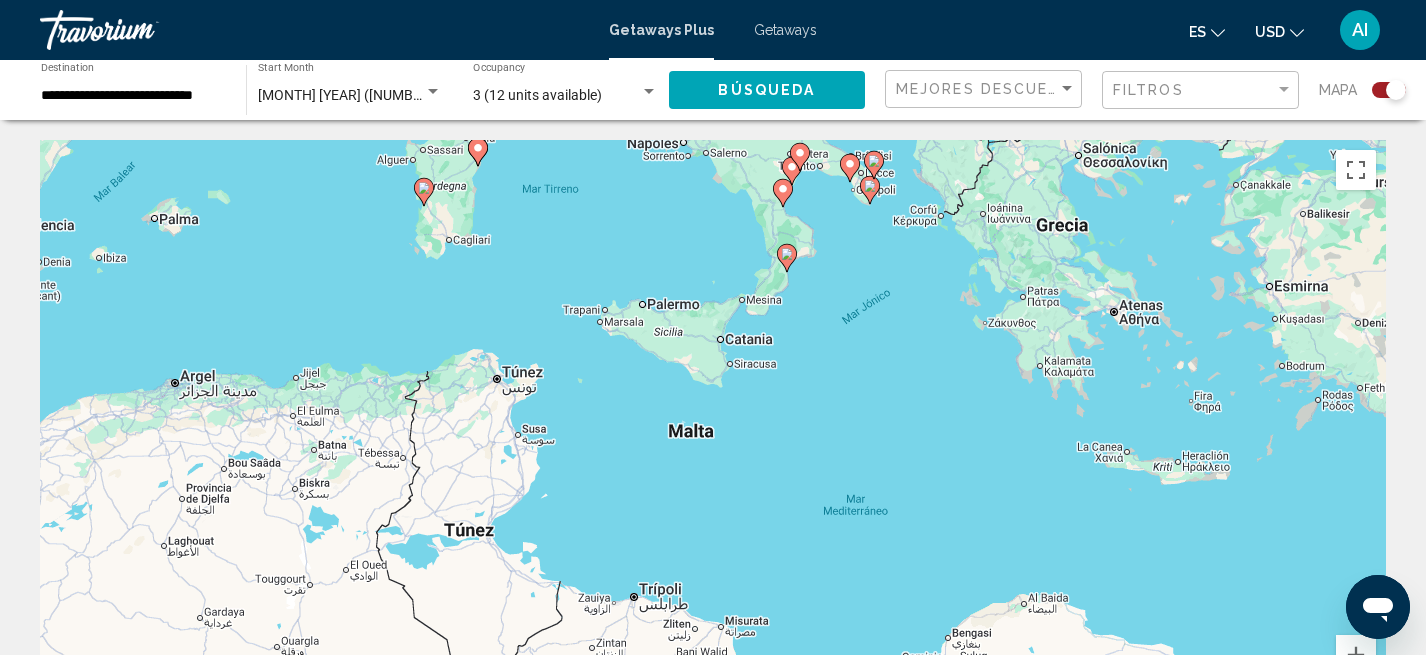 click on "Para activar la función de arrastre con el teclado, pulsa Alt + Intro. Cuando hayas habilitado esa función, usa las teclas de flecha para mover el marcador. Para completar el arrastre, pulsa Intro. Para cancelar, pulsa Escape." at bounding box center [713, 440] 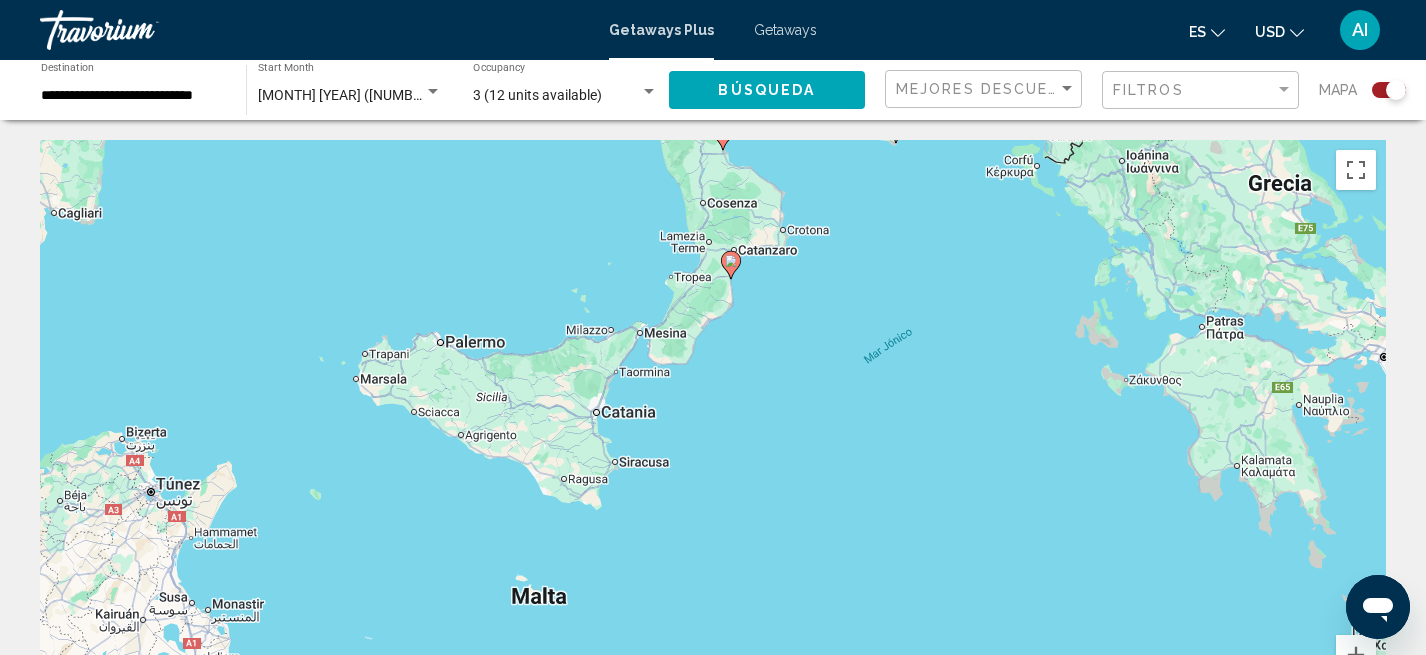 click on "Para activar la función de arrastre con el teclado, pulsa Alt + Intro. Cuando hayas habilitado esa función, usa las teclas de flecha para mover el marcador. Para completar el arrastre, pulsa Intro. Para cancelar, pulsa Escape." at bounding box center [713, 440] 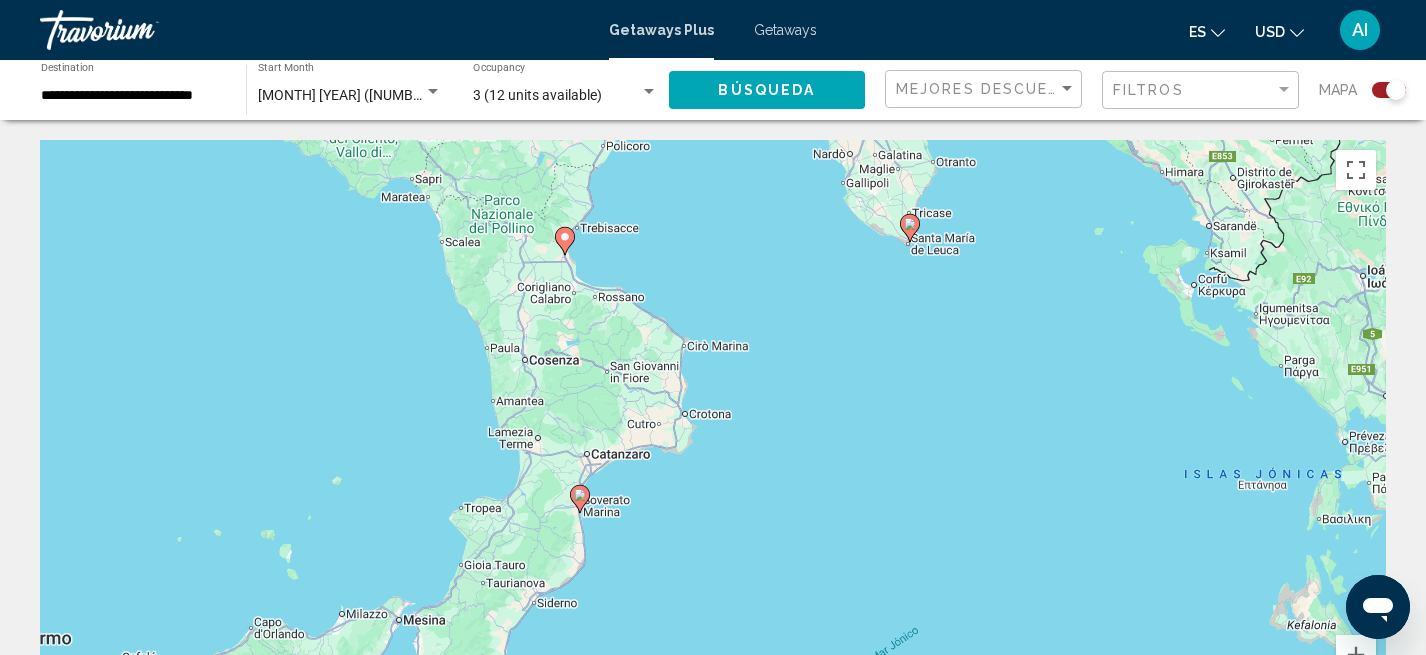 drag, startPoint x: 837, startPoint y: 200, endPoint x: 794, endPoint y: 457, distance: 260.57245 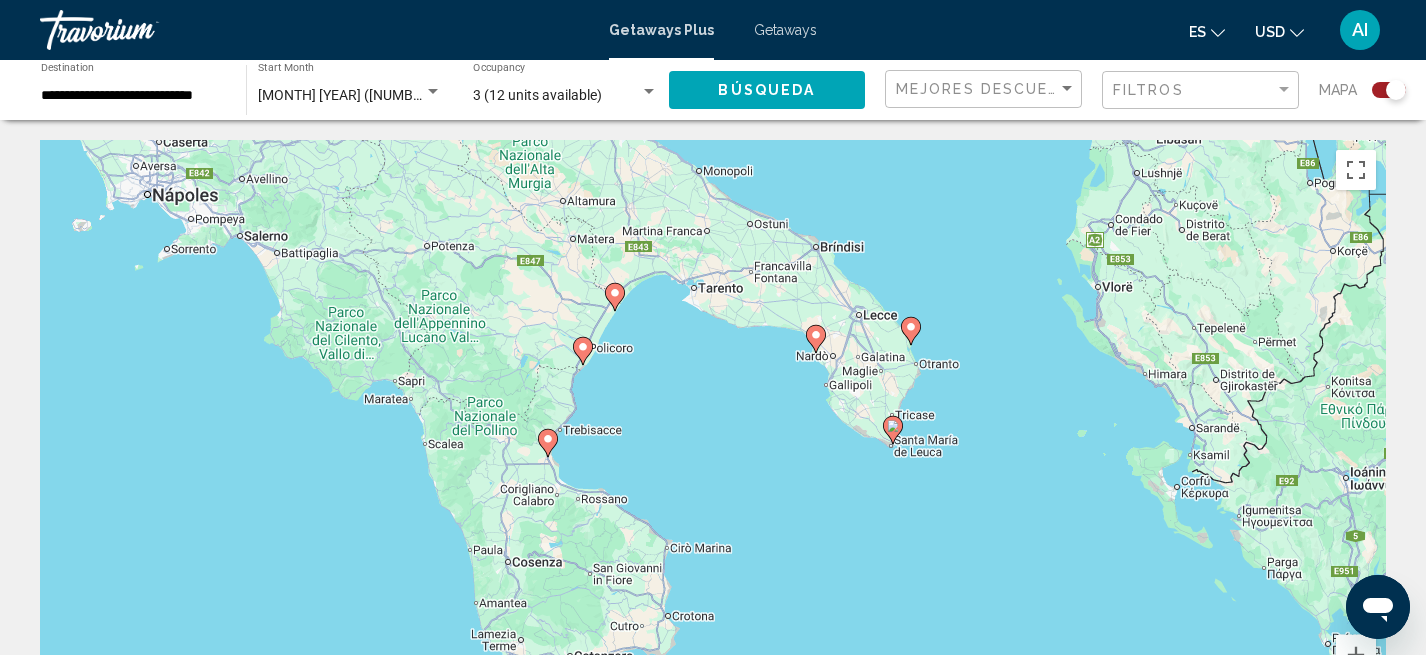 drag, startPoint x: 684, startPoint y: 283, endPoint x: 668, endPoint y: 463, distance: 180.70972 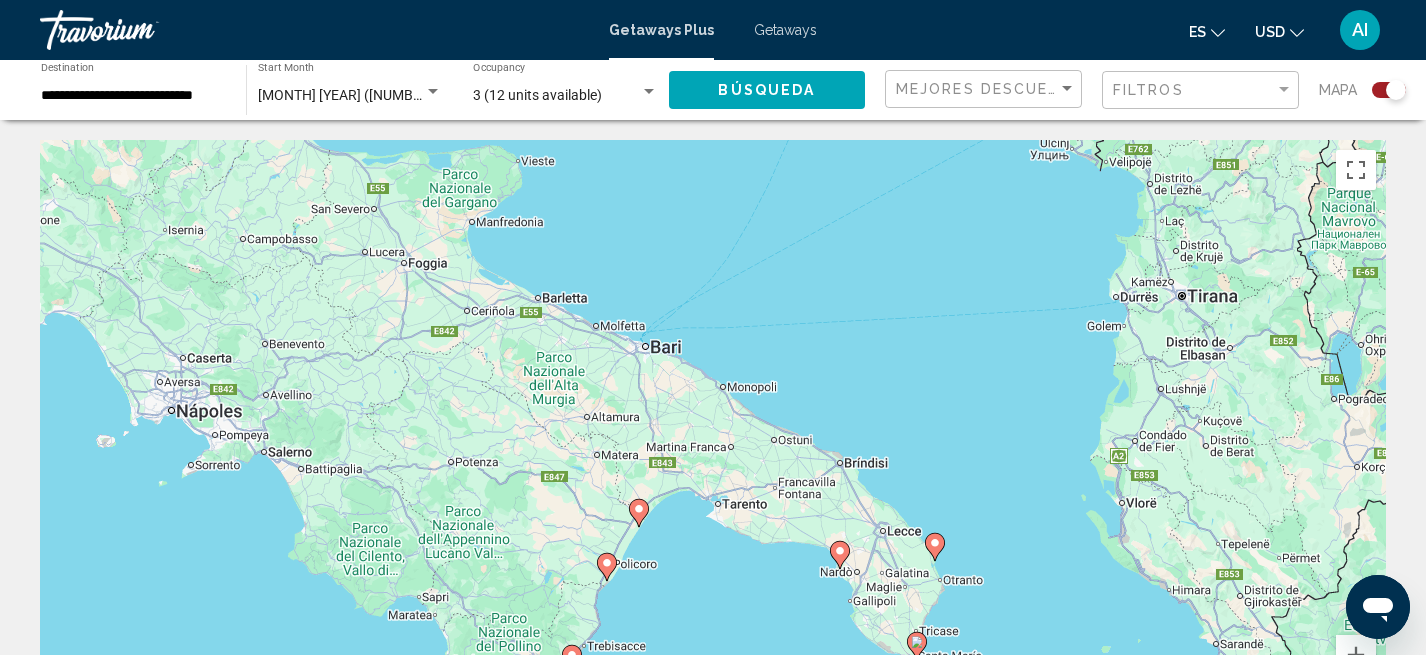 drag, startPoint x: 640, startPoint y: 389, endPoint x: 664, endPoint y: 612, distance: 224.28777 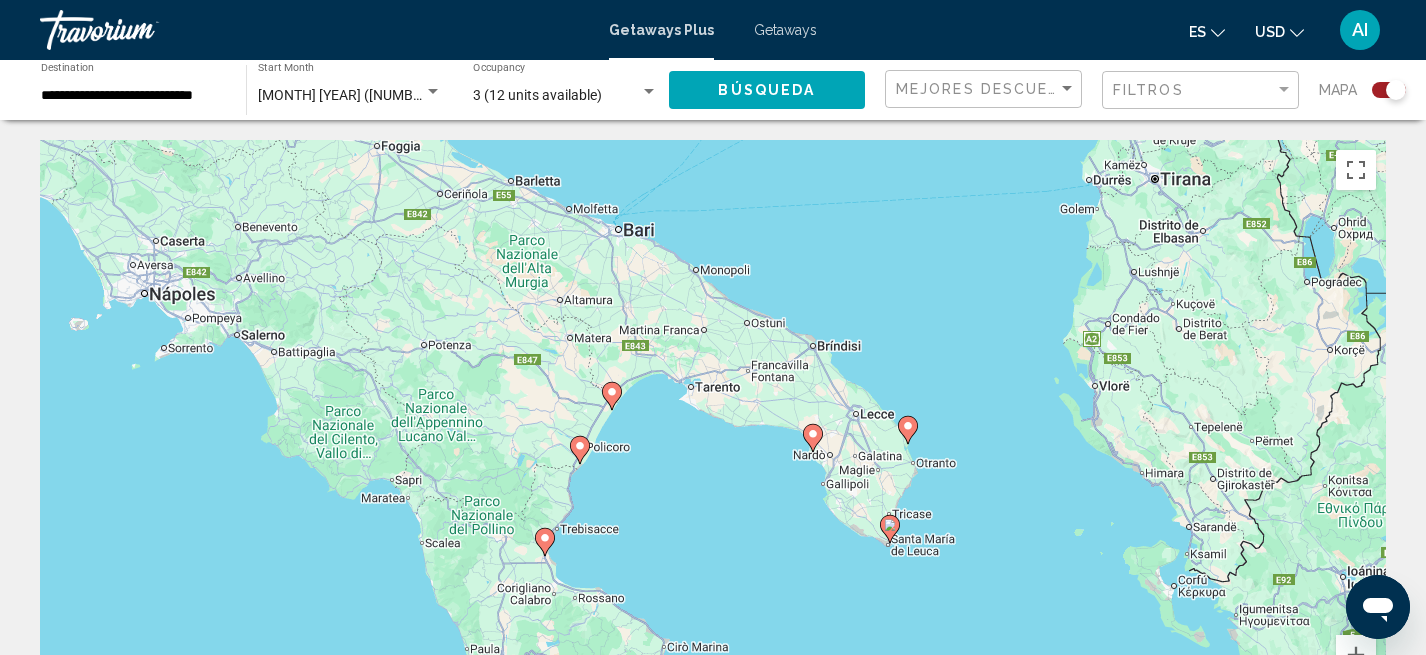 drag, startPoint x: 716, startPoint y: 565, endPoint x: 688, endPoint y: 445, distance: 123.22337 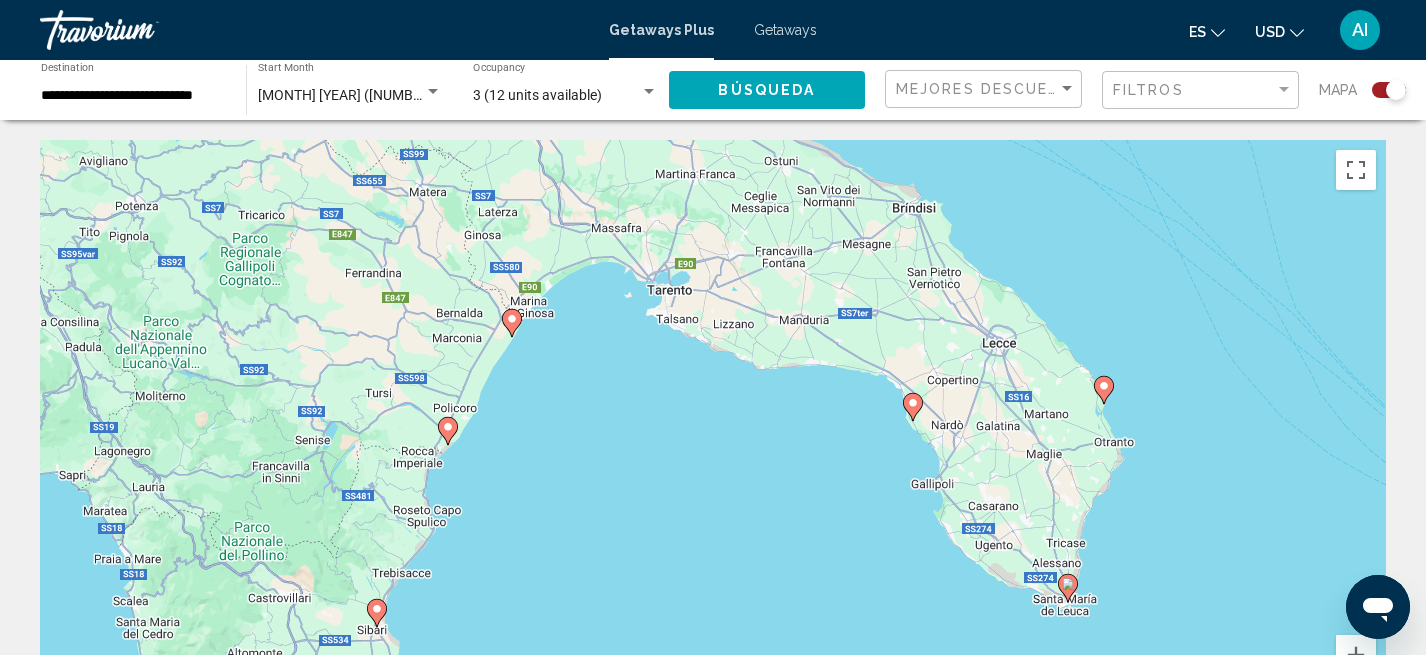 click at bounding box center [512, 323] 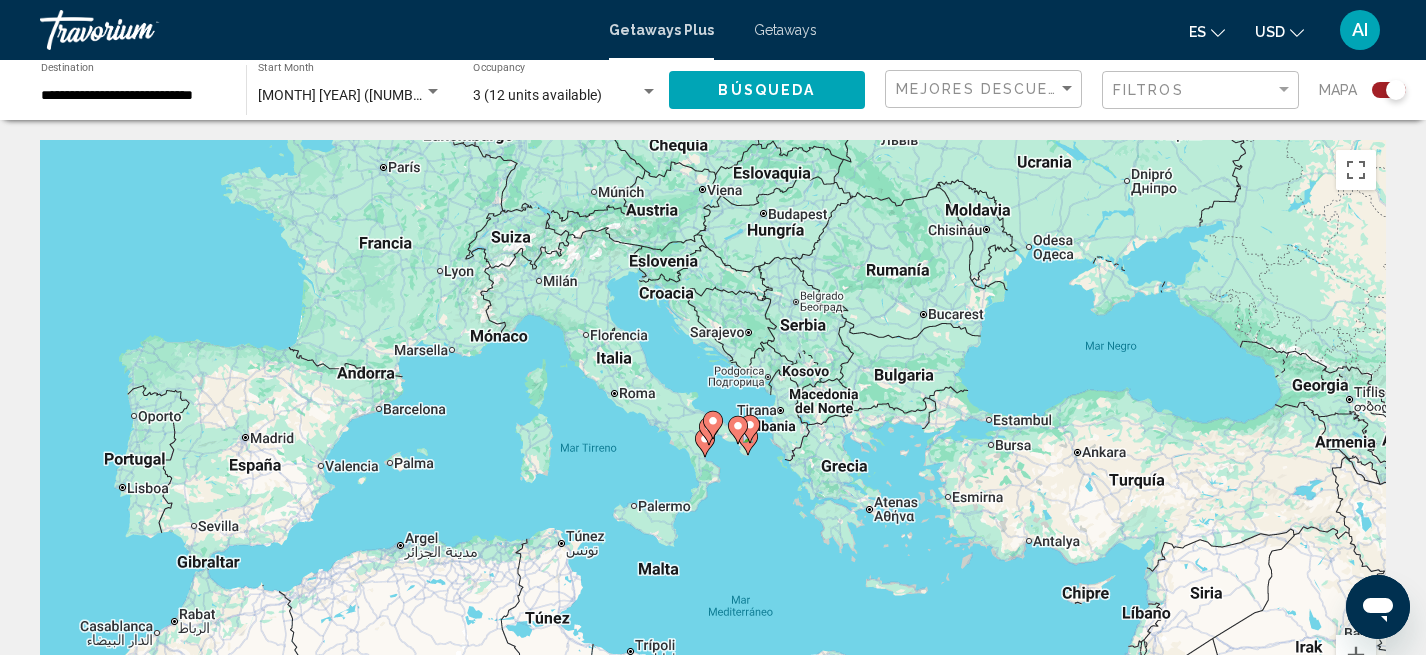 click 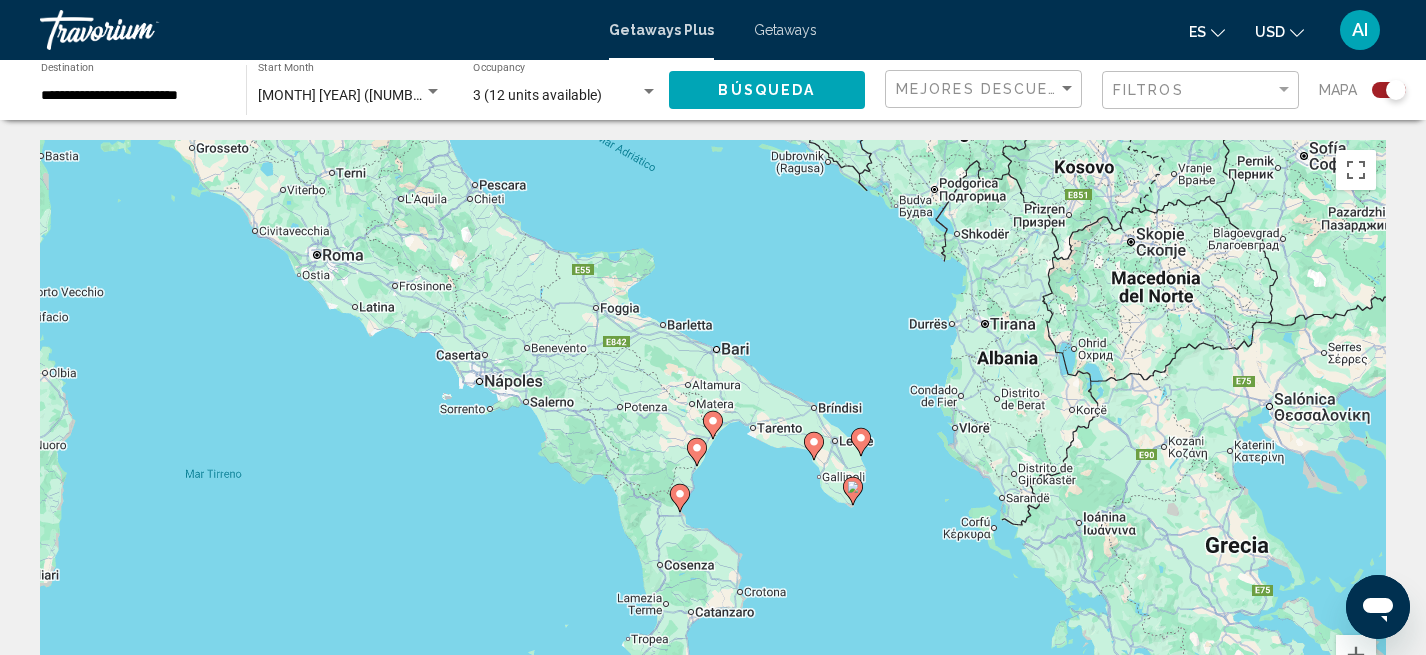 click 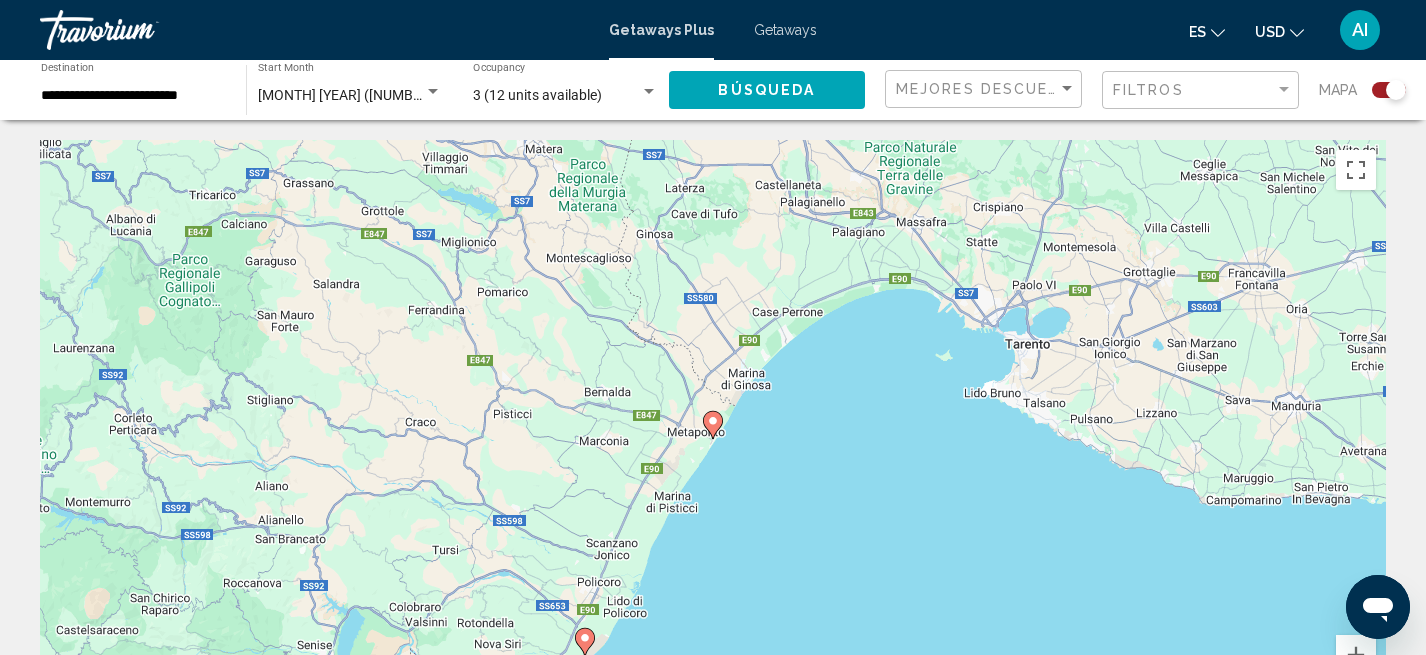 click 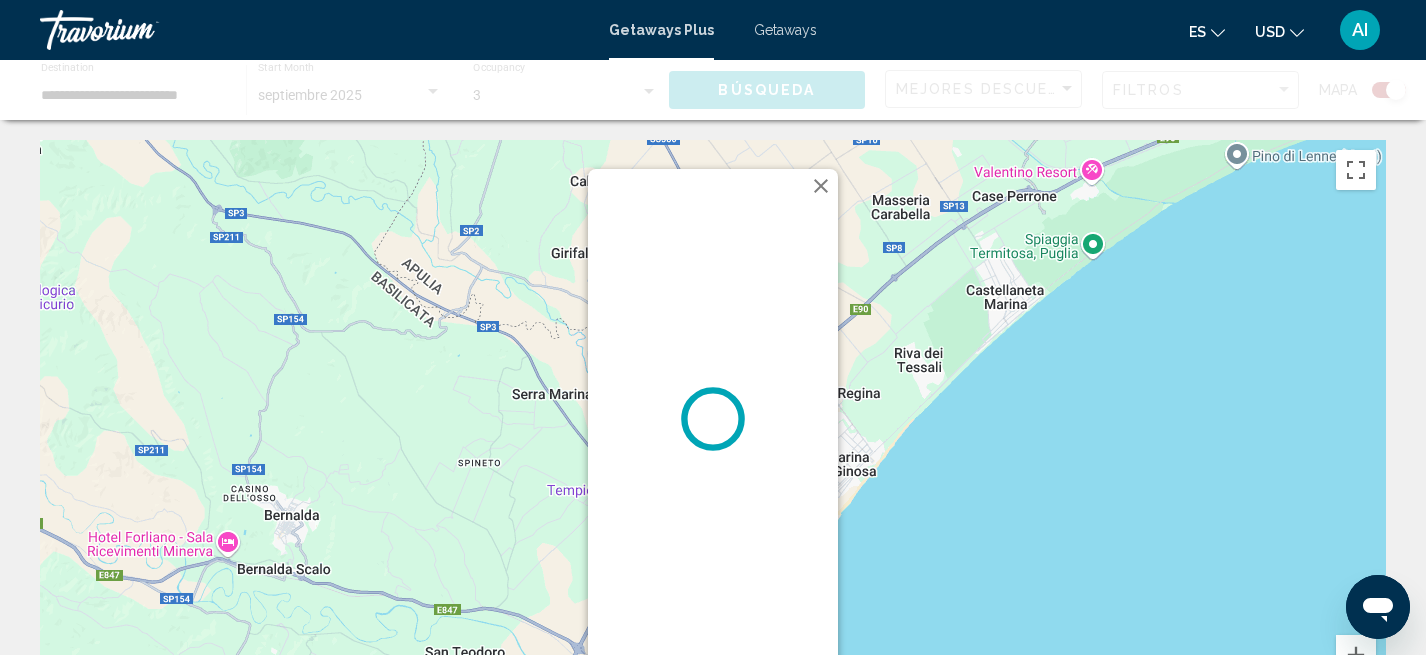 click at bounding box center (821, 186) 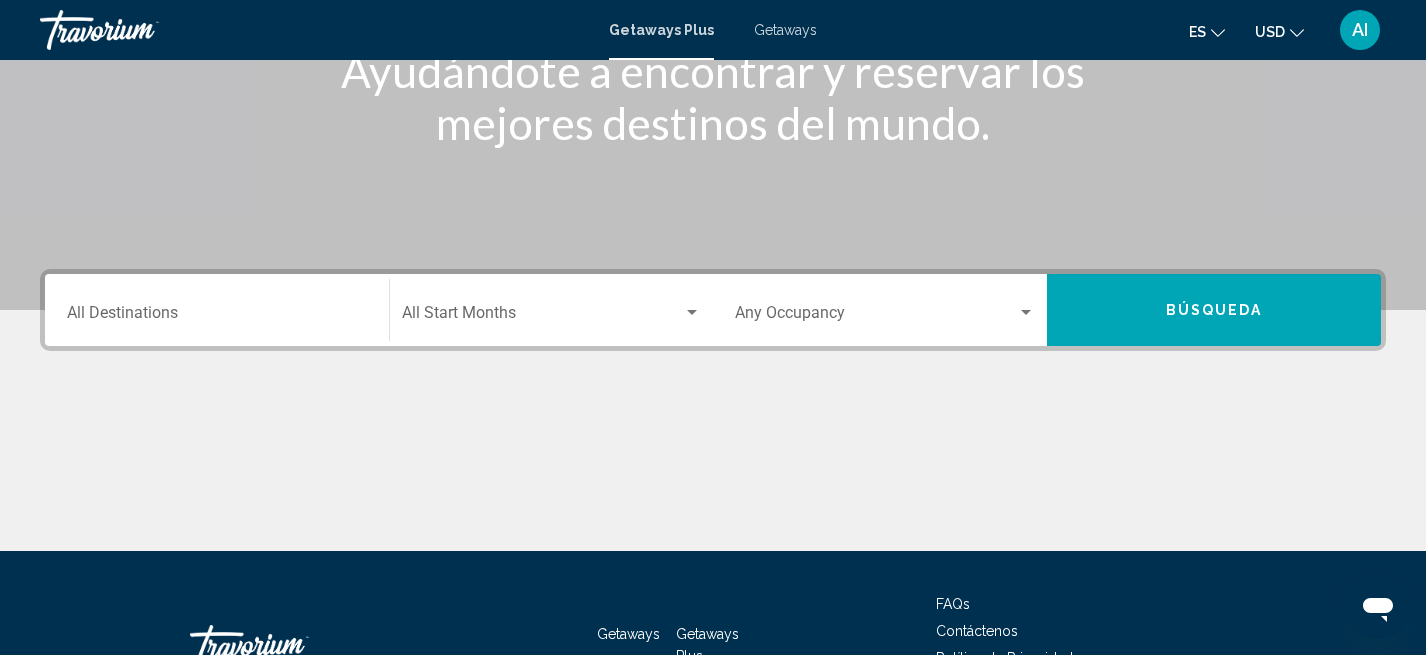 scroll, scrollTop: 320, scrollLeft: 0, axis: vertical 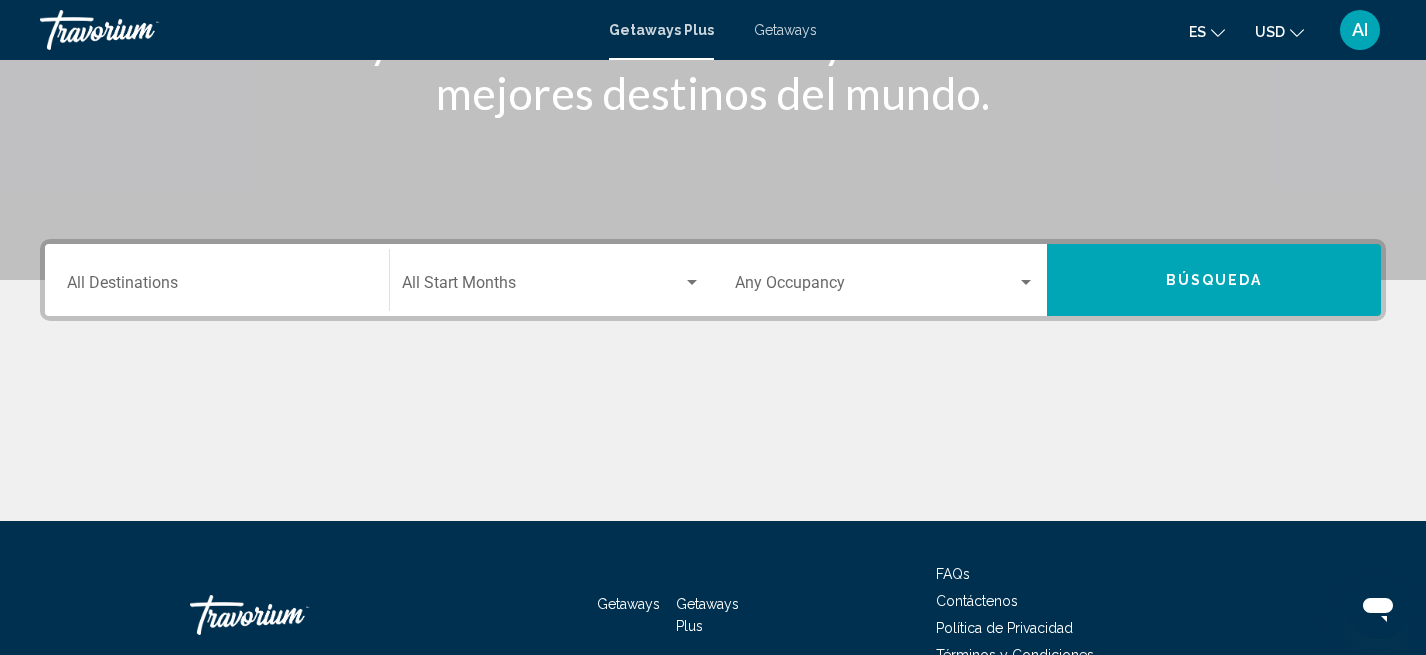 click on "Destination All Destinations" at bounding box center (217, 287) 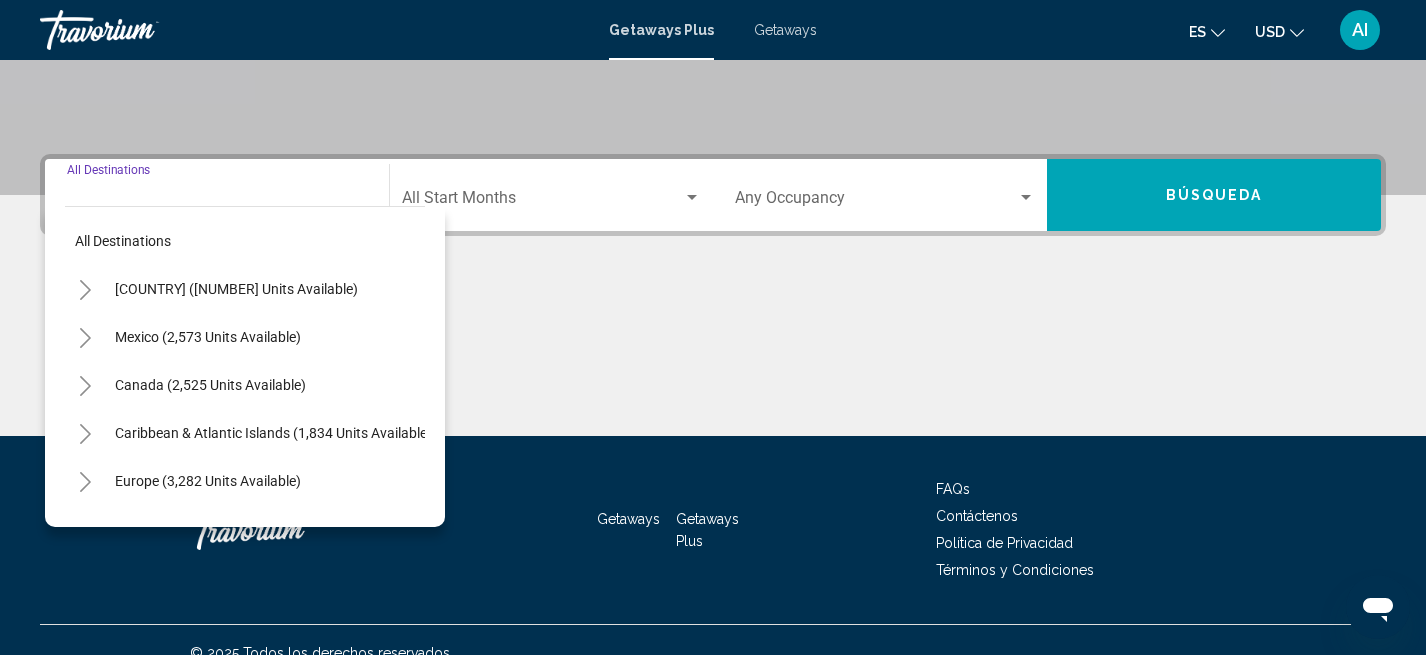 scroll, scrollTop: 431, scrollLeft: 0, axis: vertical 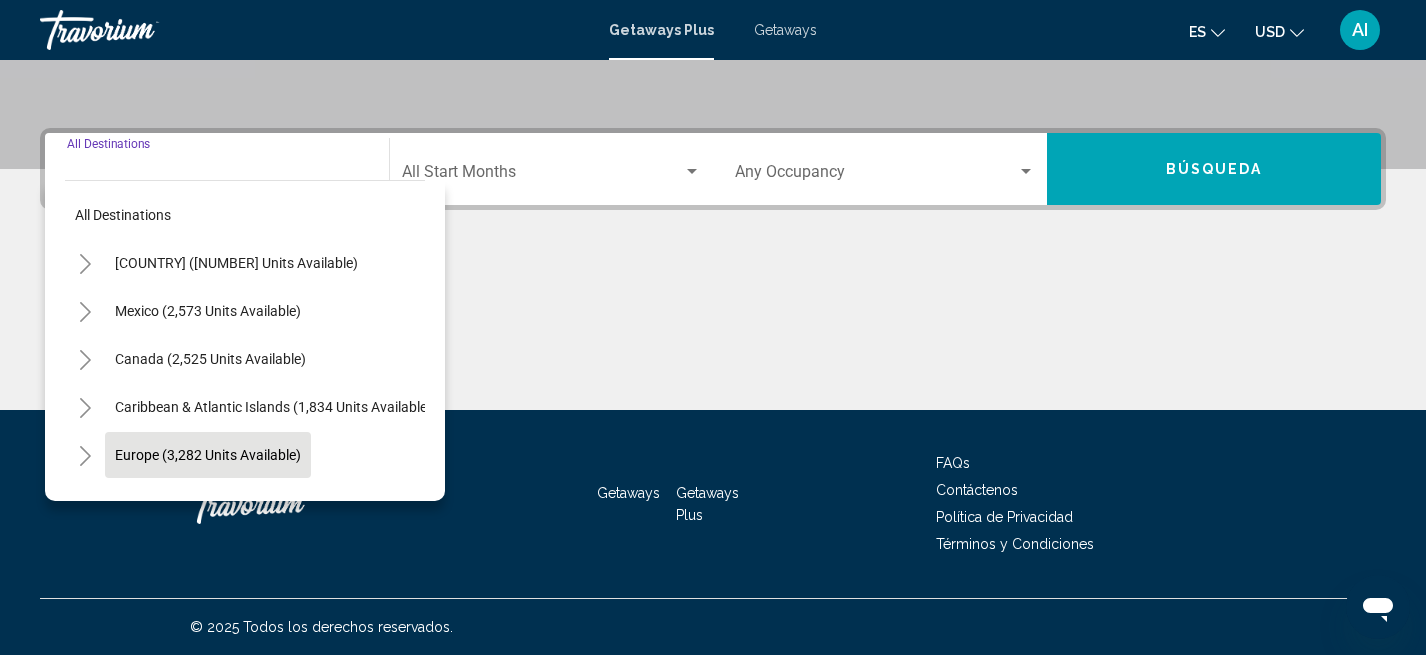 click on "Europe (3,282 units available)" at bounding box center [208, 503] 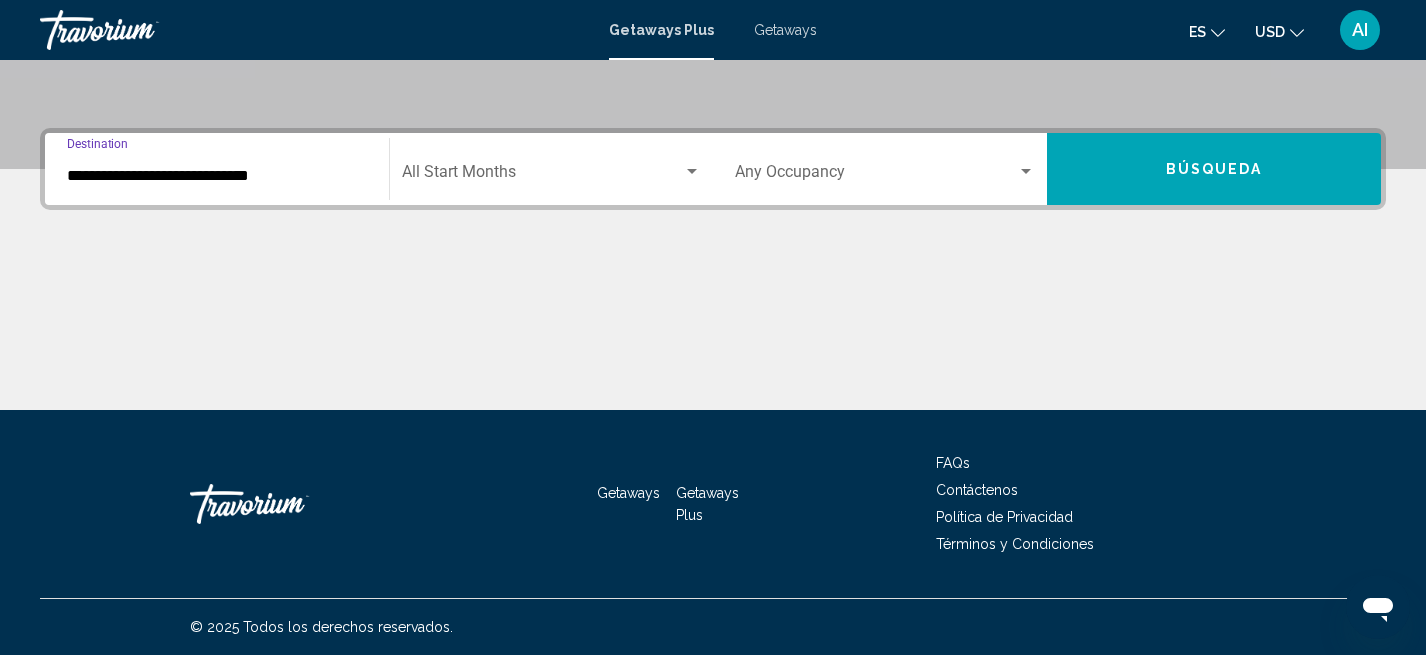 click at bounding box center [542, 176] 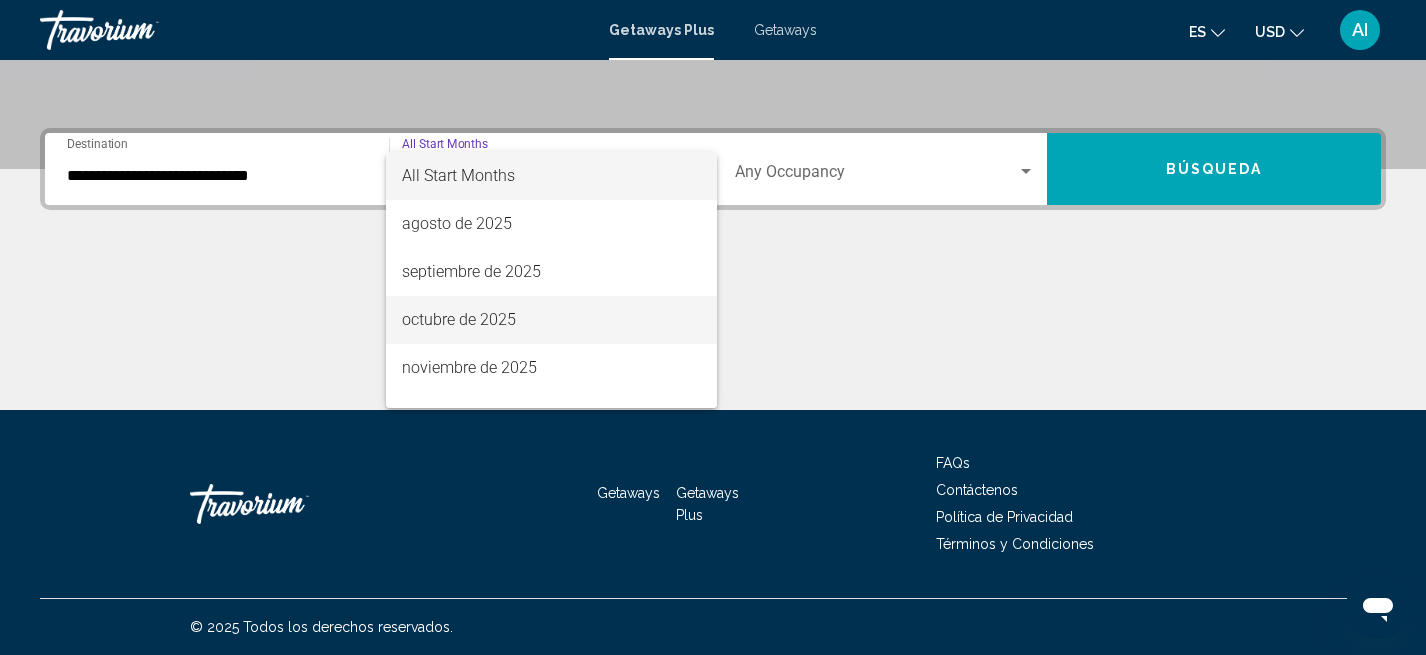 click on "octubre de 2025" at bounding box center [551, 320] 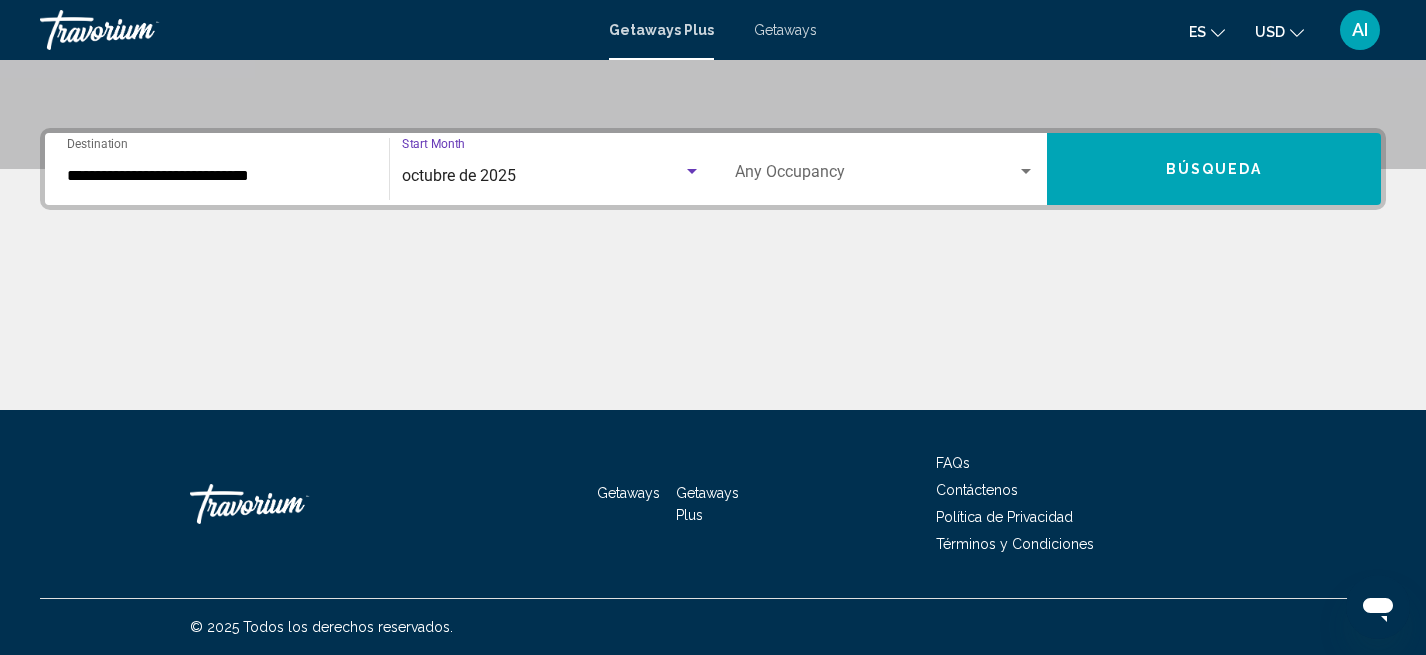 click at bounding box center (876, 176) 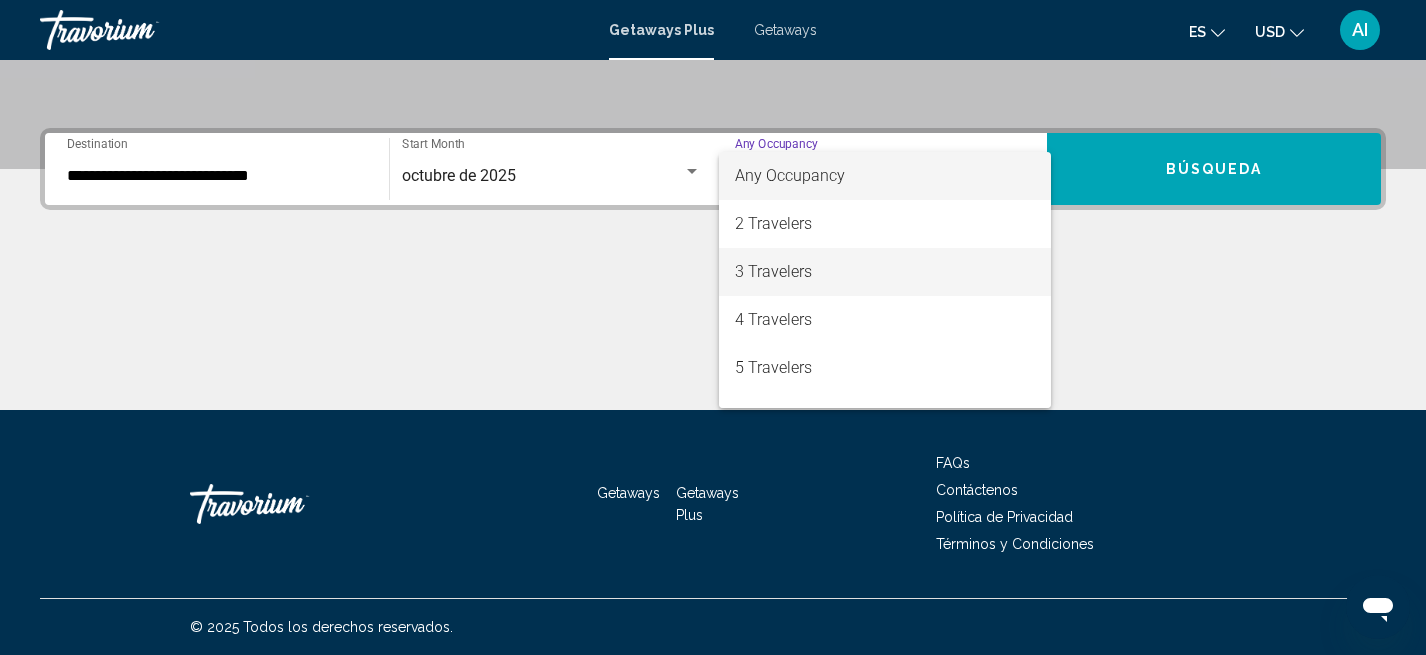 click on "3 Travelers" at bounding box center [885, 272] 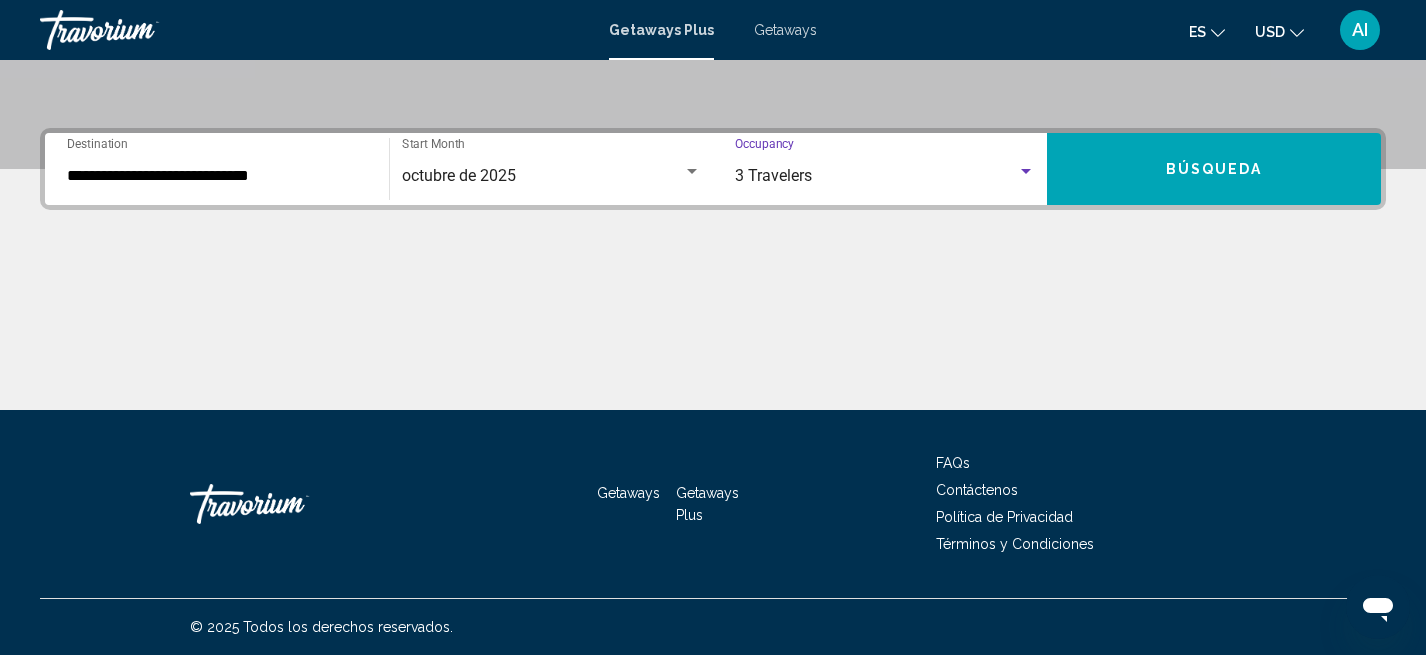 click on "Búsqueda" at bounding box center (1214, 170) 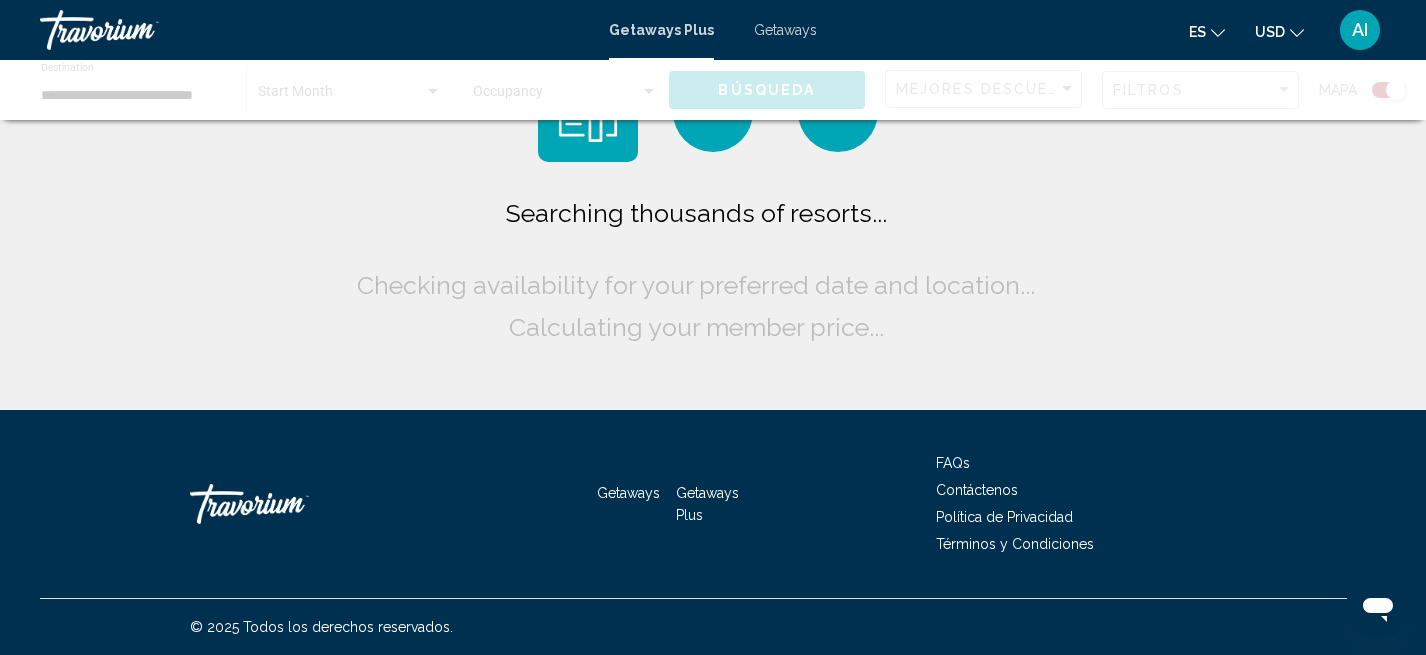 scroll, scrollTop: 0, scrollLeft: 0, axis: both 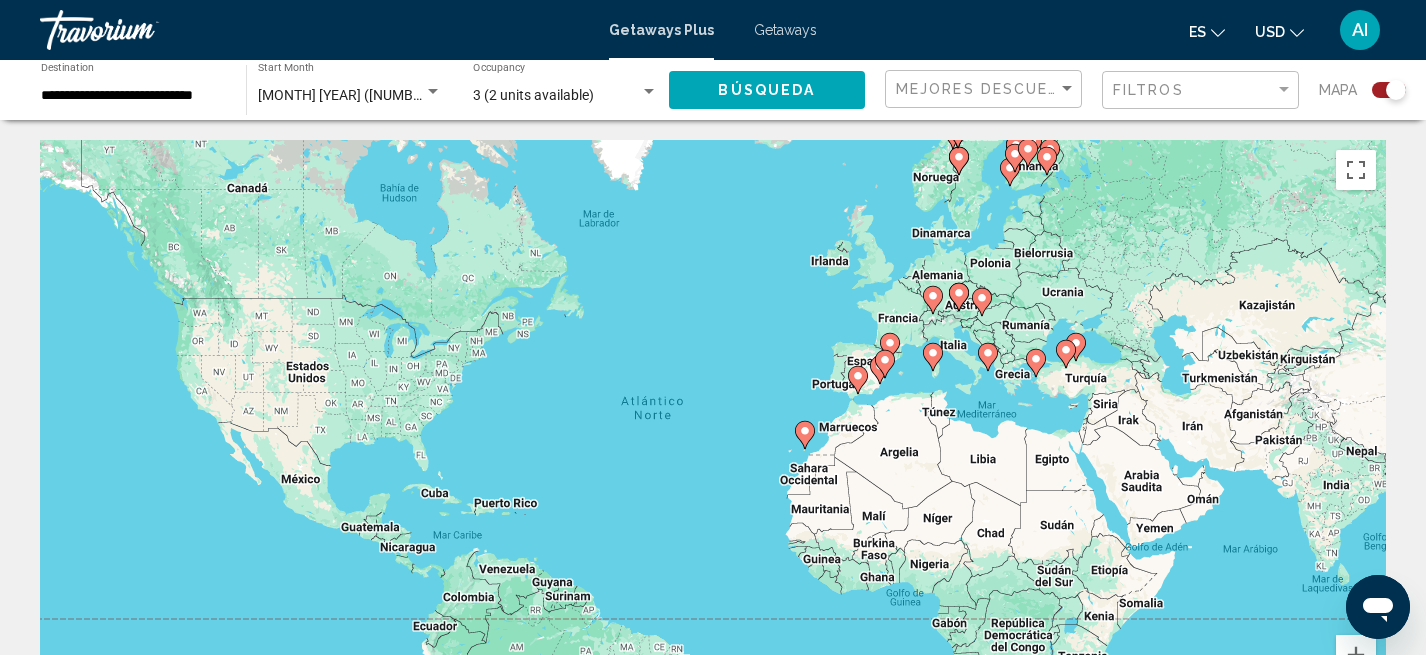 click on "Para activar la función de arrastre con el teclado, pulsa Alt + Intro. Cuando hayas habilitado esa función, usa las teclas de flecha para mover el marcador. Para completar el arrastre, pulsa Intro. Para cancelar, pulsa Escape." at bounding box center [713, 440] 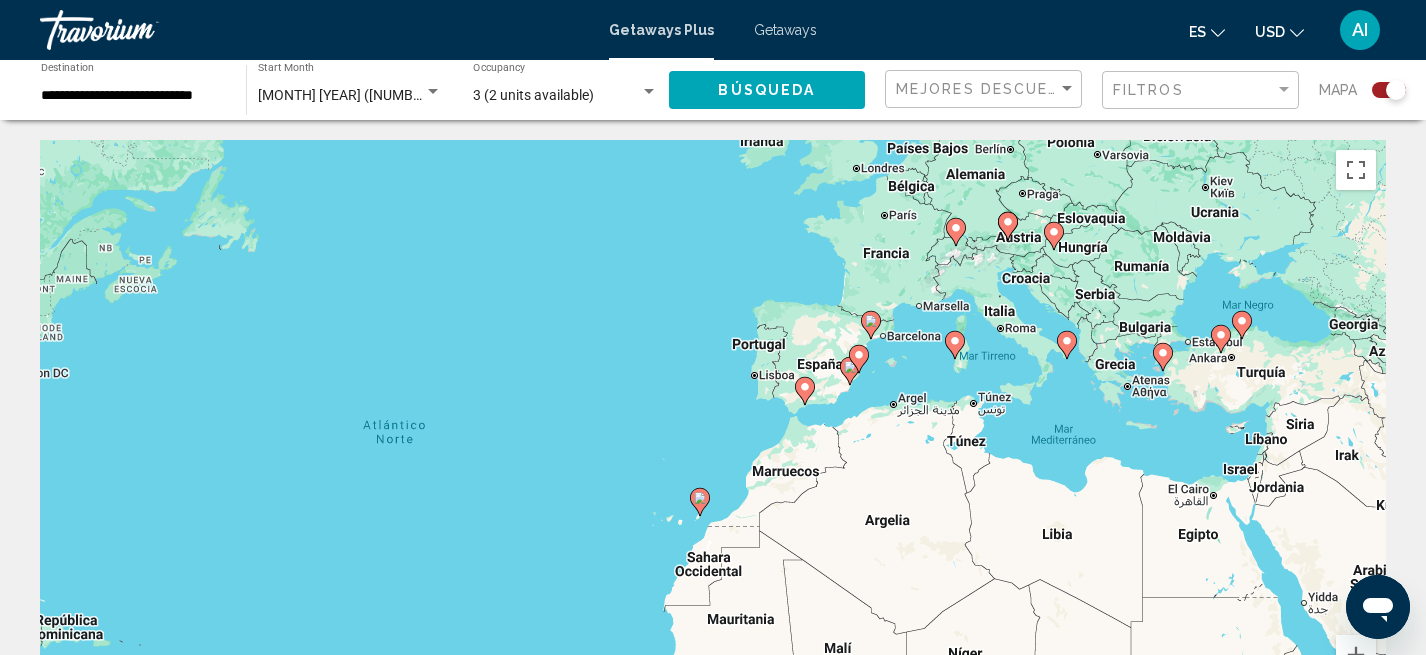 click on "Para activar la función de arrastre con el teclado, pulsa Alt + Intro. Cuando hayas habilitado esa función, usa las teclas de flecha para mover el marcador. Para completar el arrastre, pulsa Intro. Para cancelar, pulsa Escape." at bounding box center [713, 440] 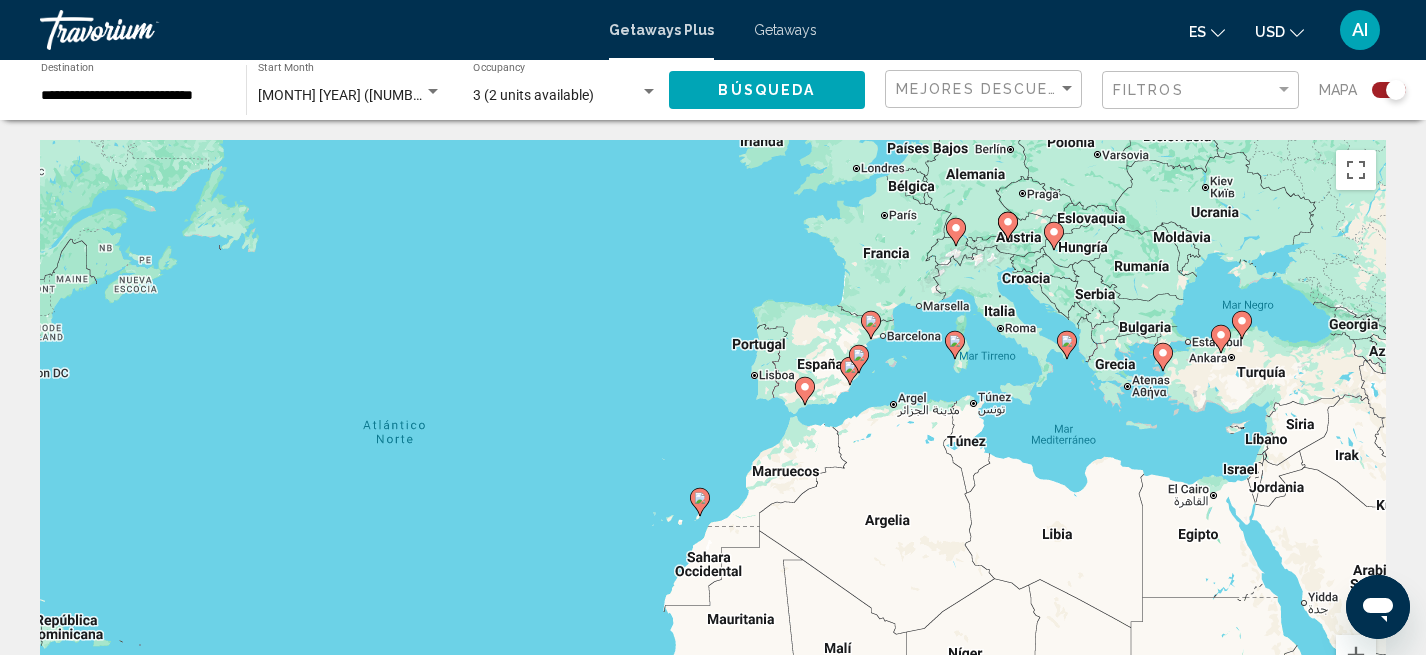 click on "Para activar la función de arrastre con el teclado, pulsa Alt + Intro. Cuando hayas habilitado esa función, usa las teclas de flecha para mover el marcador. Para completar el arrastre, pulsa Intro. Para cancelar, pulsa Escape." at bounding box center [713, 440] 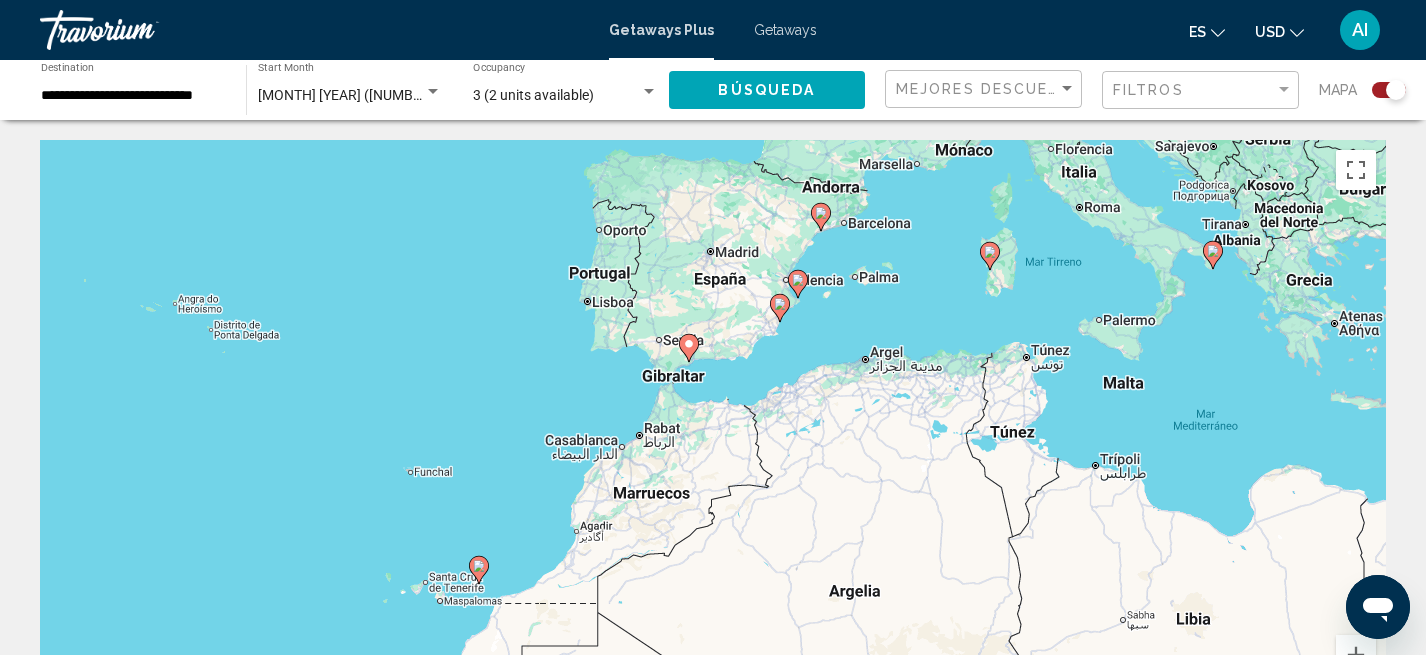 drag, startPoint x: 861, startPoint y: 318, endPoint x: 846, endPoint y: 250, distance: 69.63476 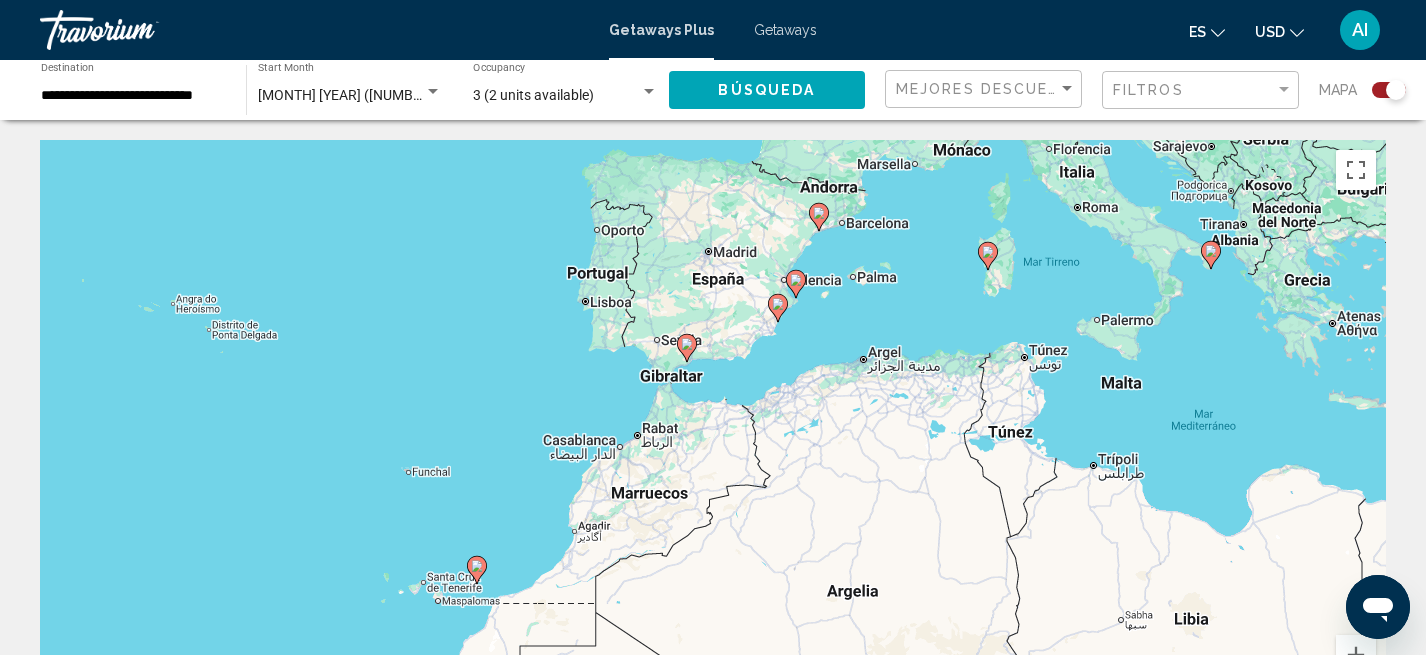 click on "Para activar la función de arrastre con el teclado, pulsa Alt + Intro. Cuando hayas habilitado esa función, usa las teclas de flecha para mover el marcador. Para completar el arrastre, pulsa Intro. Para cancelar, pulsa Escape." at bounding box center (713, 440) 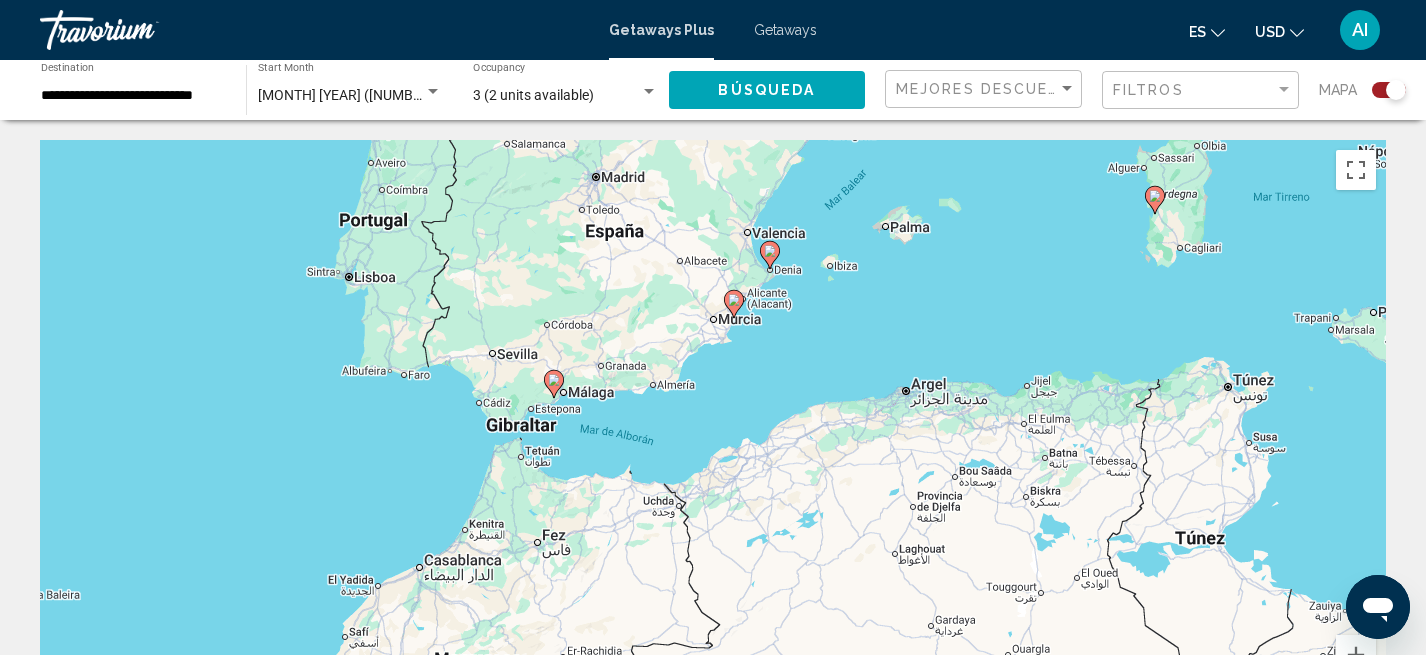 click on "Para activar la función de arrastre con el teclado, pulsa Alt + Intro. Cuando hayas habilitado esa función, usa las teclas de flecha para mover el marcador. Para completar el arrastre, pulsa Intro. Para cancelar, pulsa Escape." at bounding box center (713, 440) 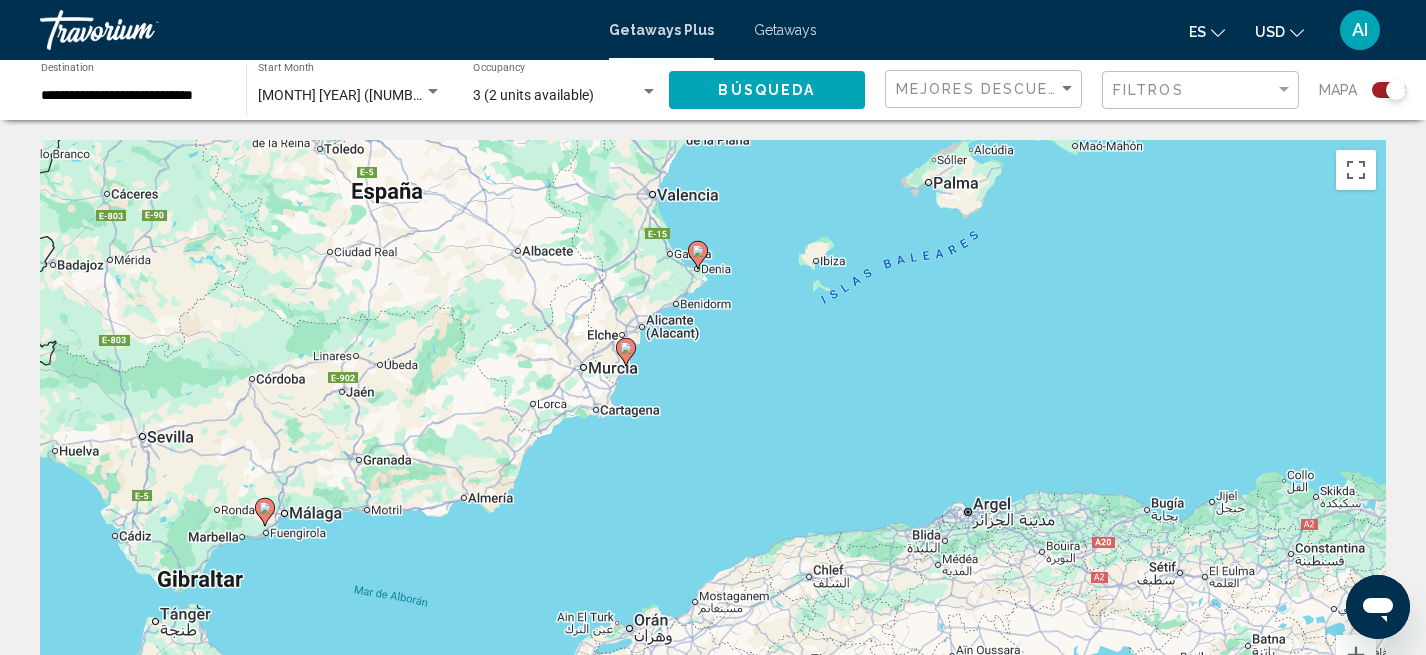 drag, startPoint x: 781, startPoint y: 168, endPoint x: 758, endPoint y: 232, distance: 68.007355 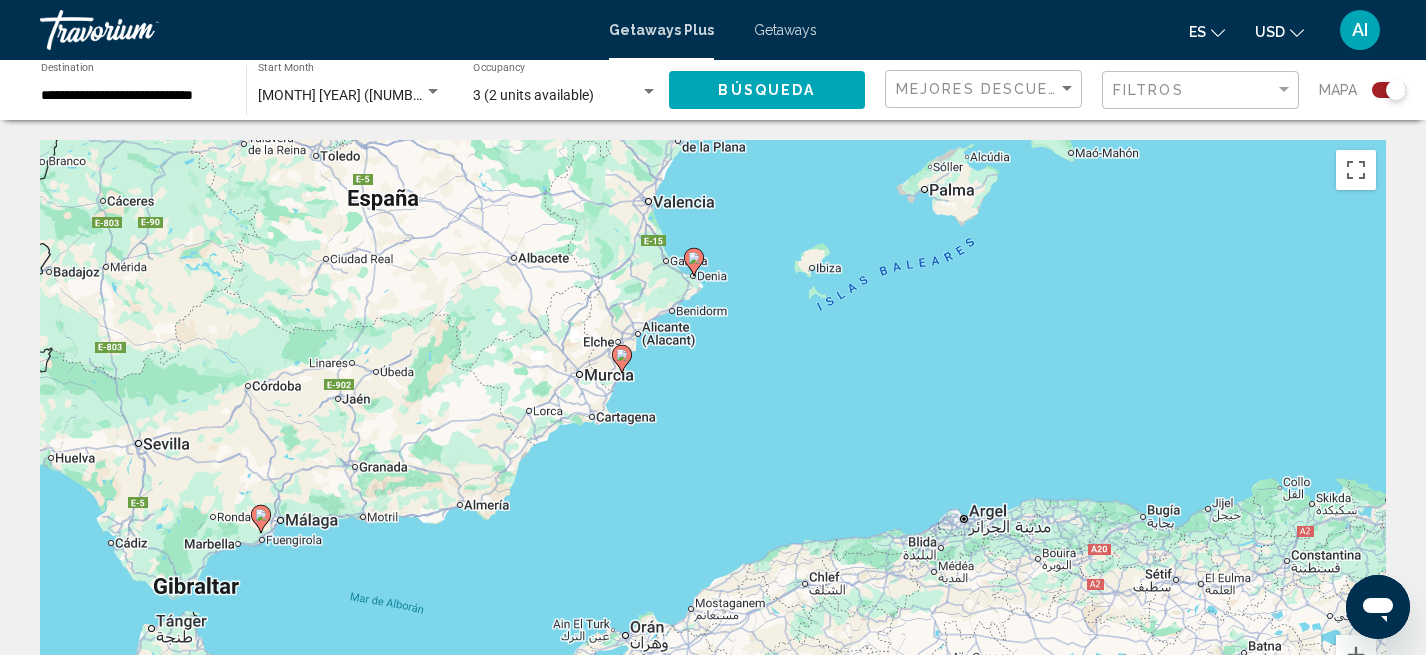 click 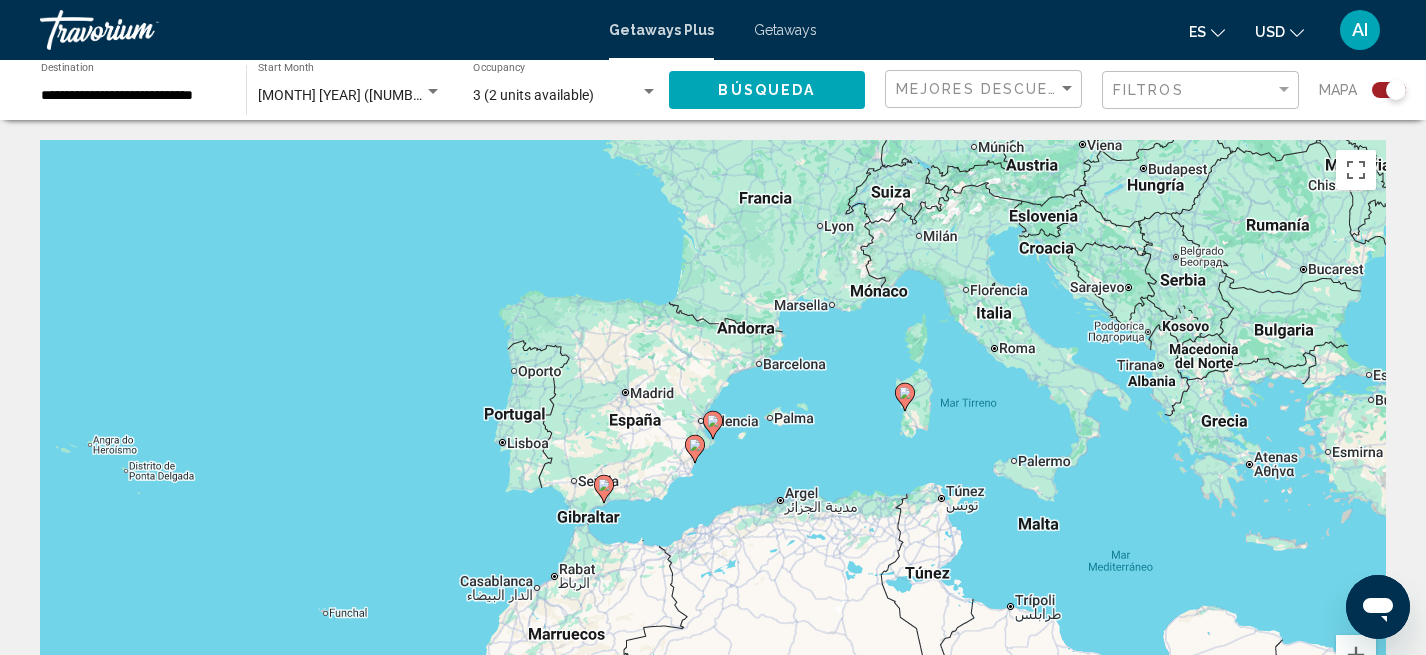 click 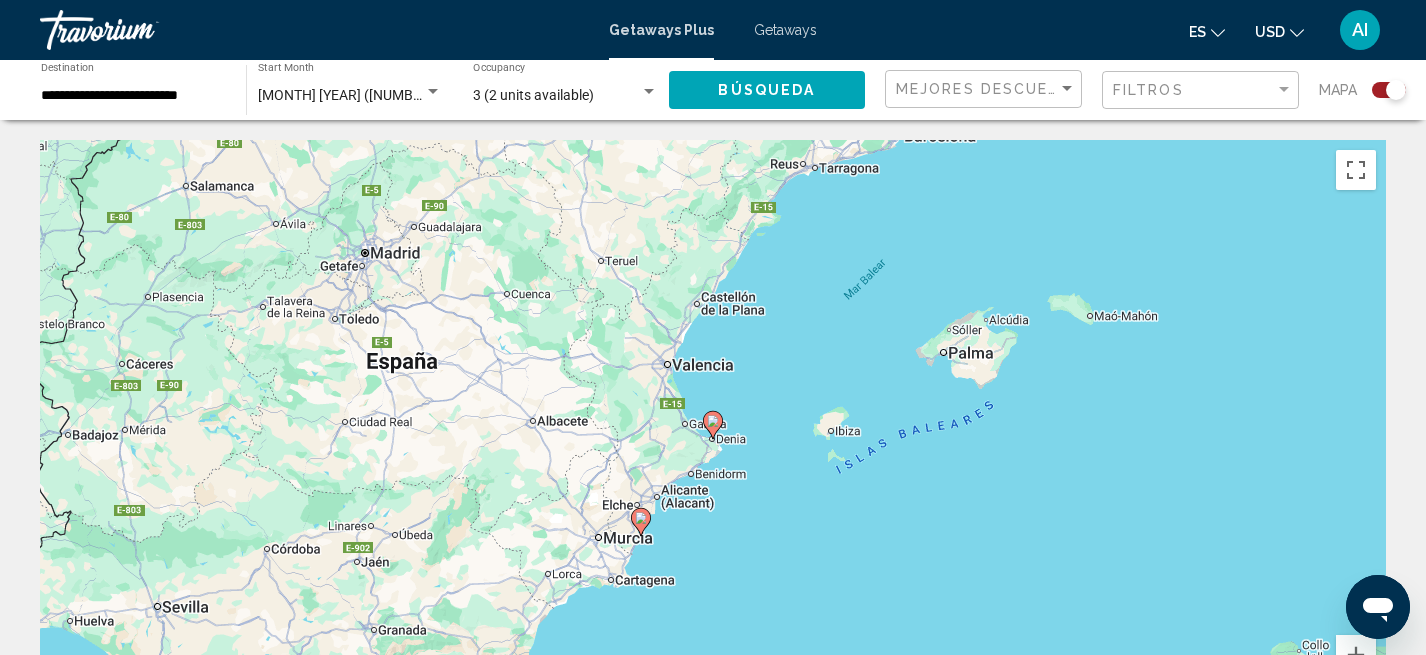 click 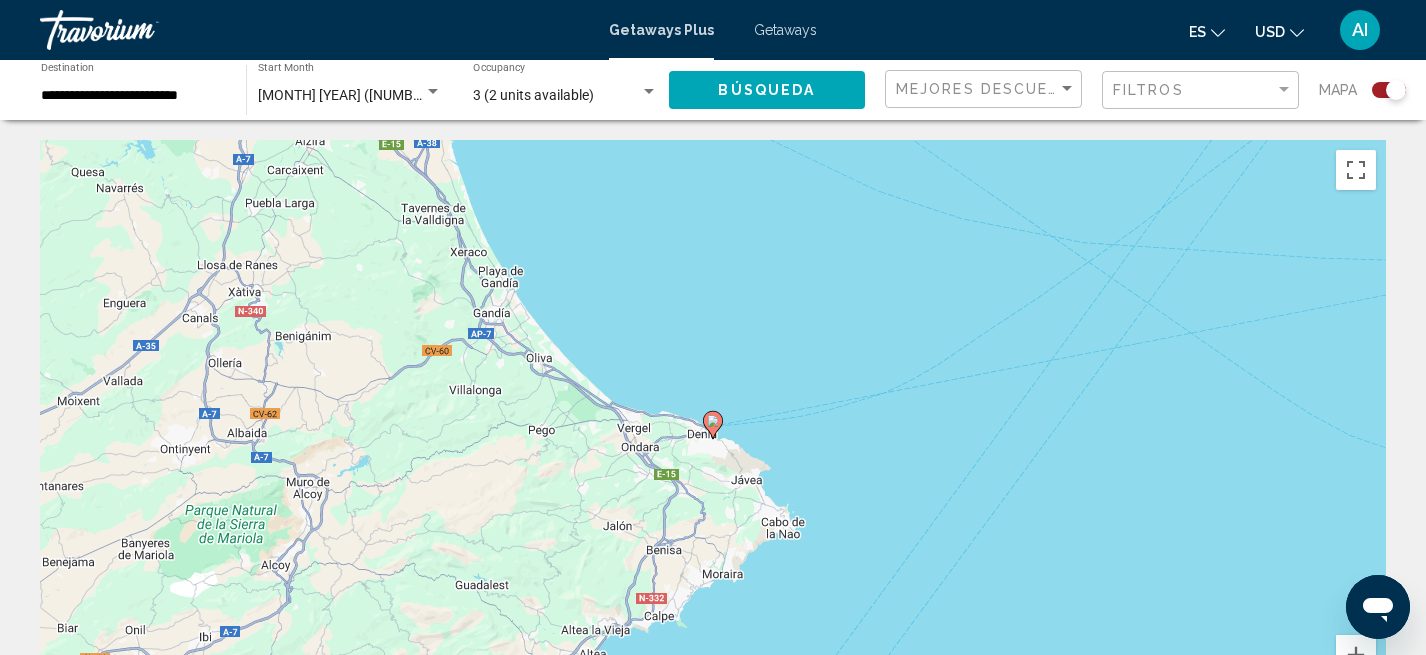 click 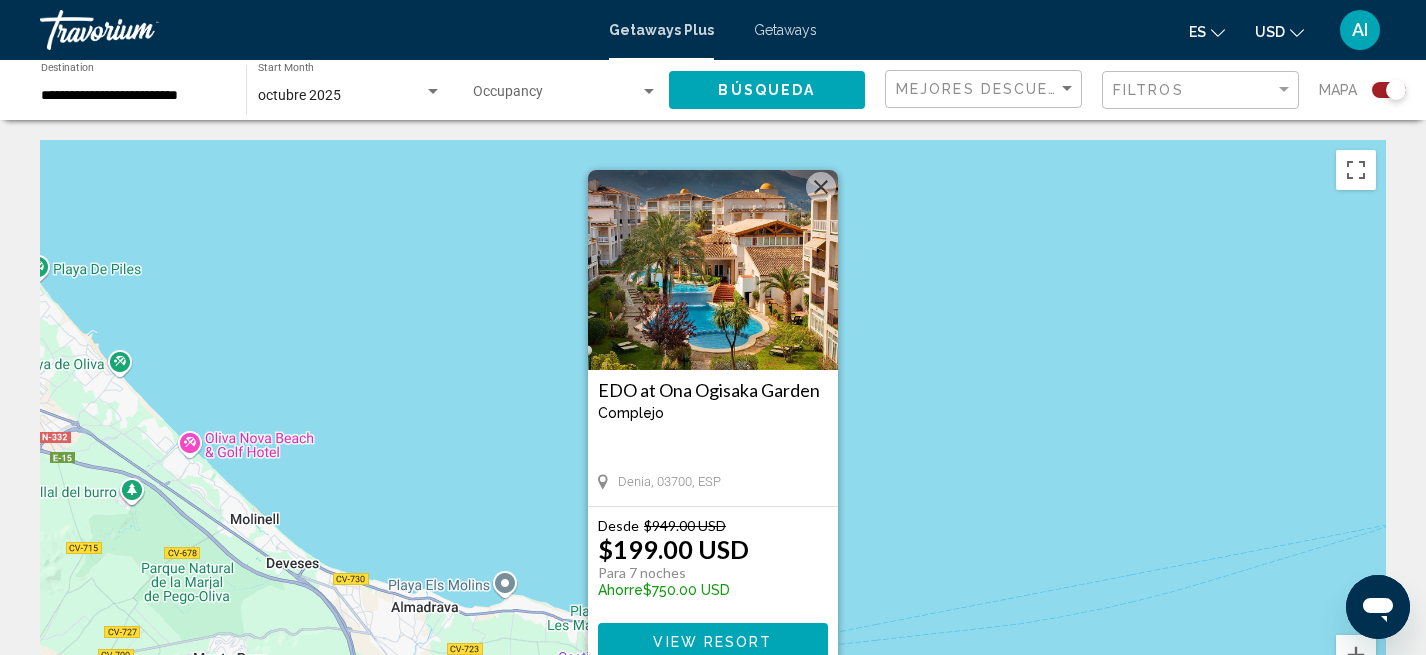click on "View Resort" at bounding box center [712, 642] 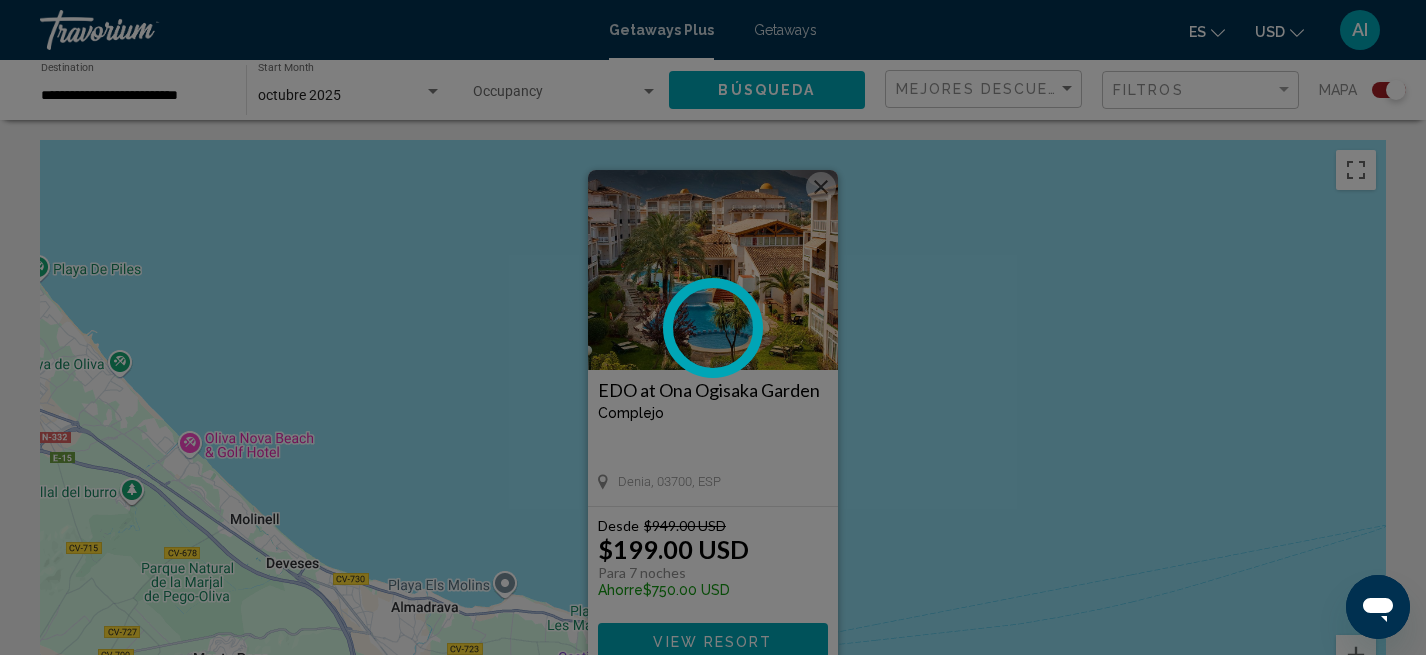 click at bounding box center [713, 327] 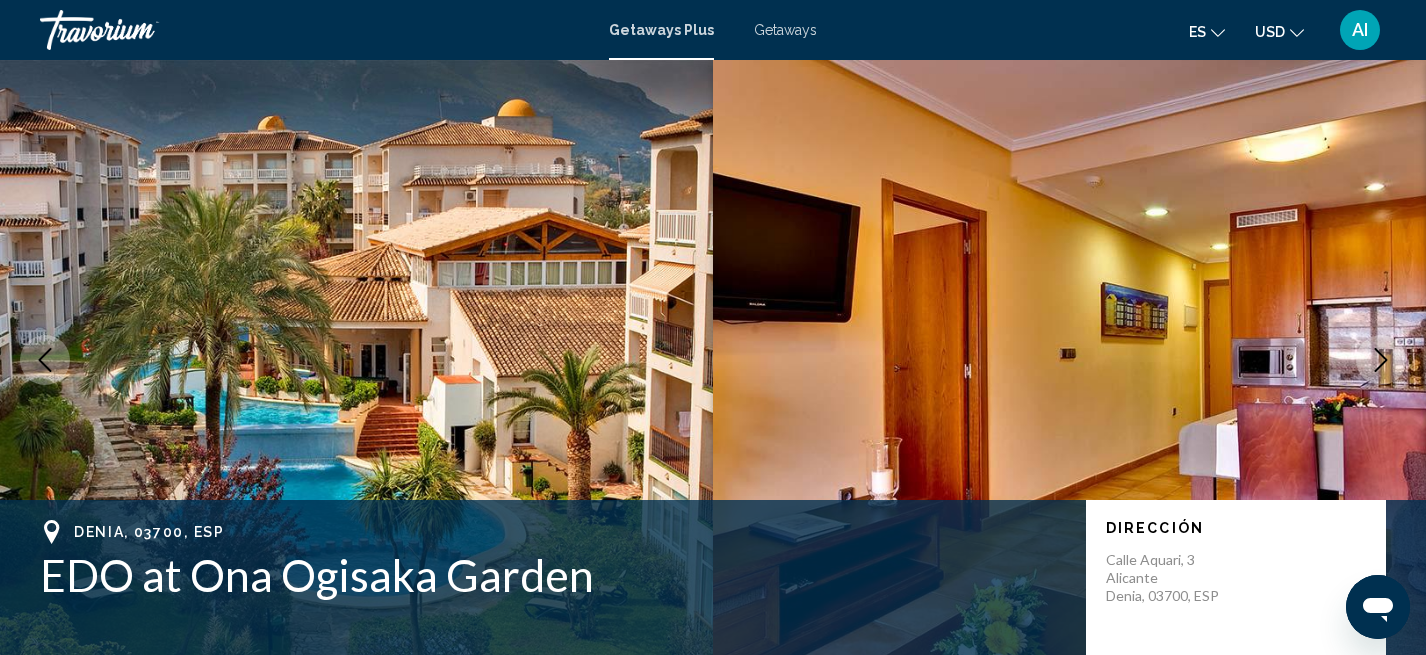 scroll, scrollTop: 32, scrollLeft: 0, axis: vertical 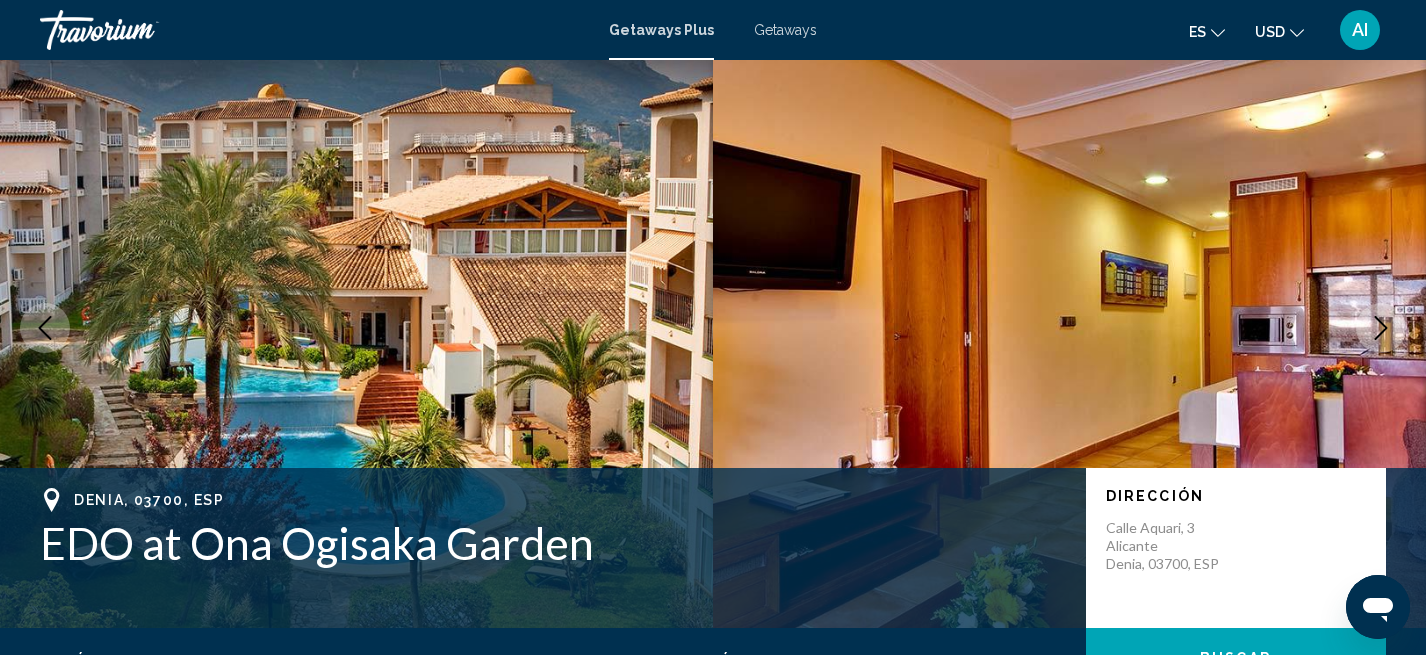 click 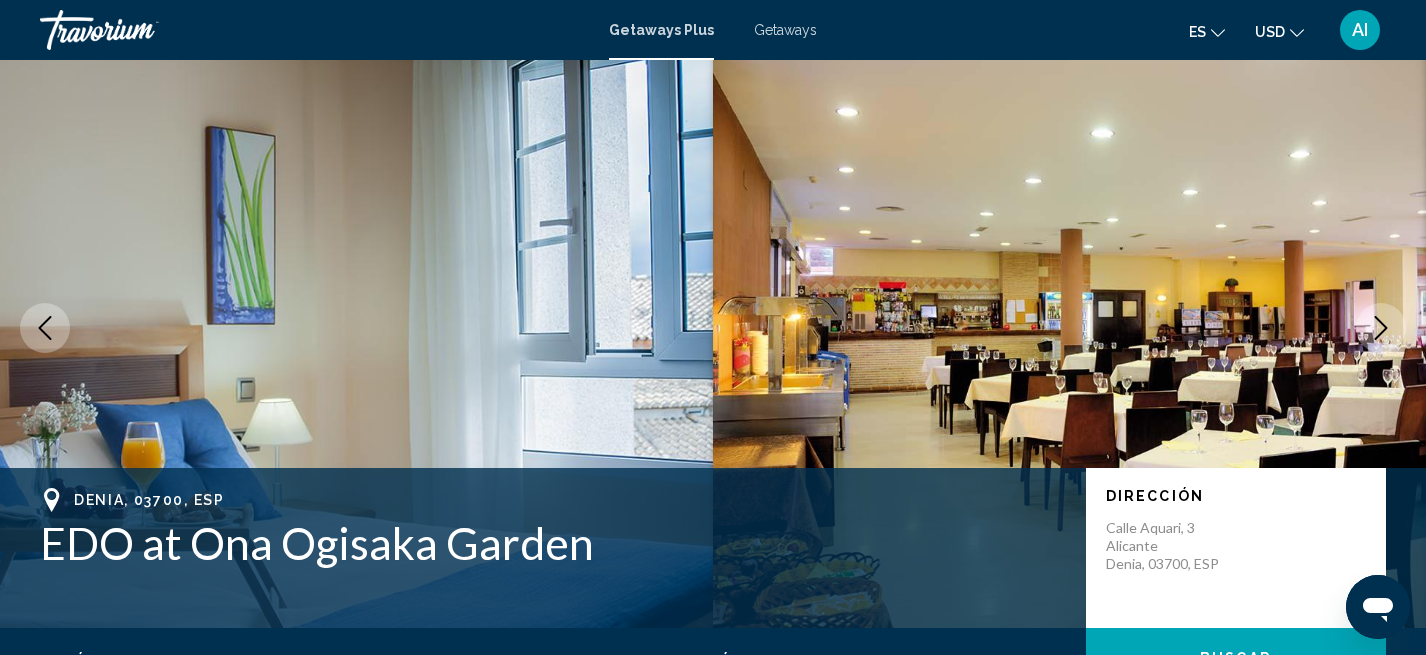 click 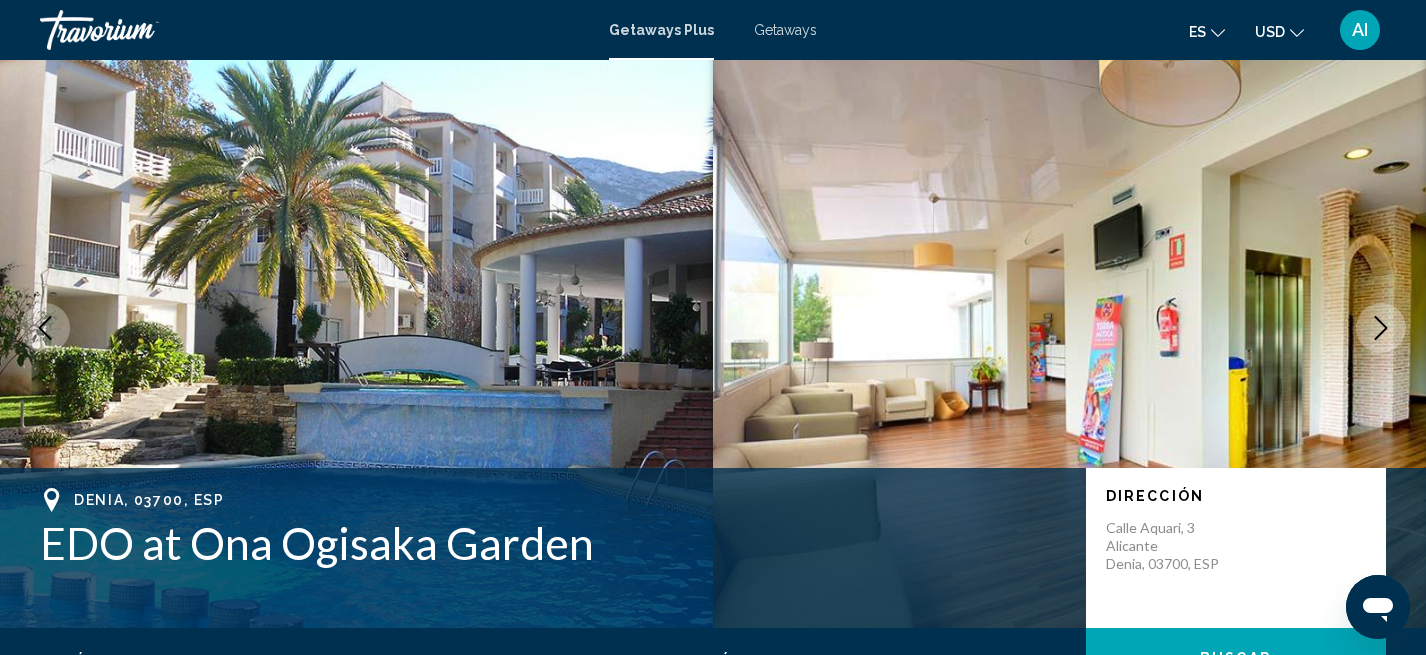 click 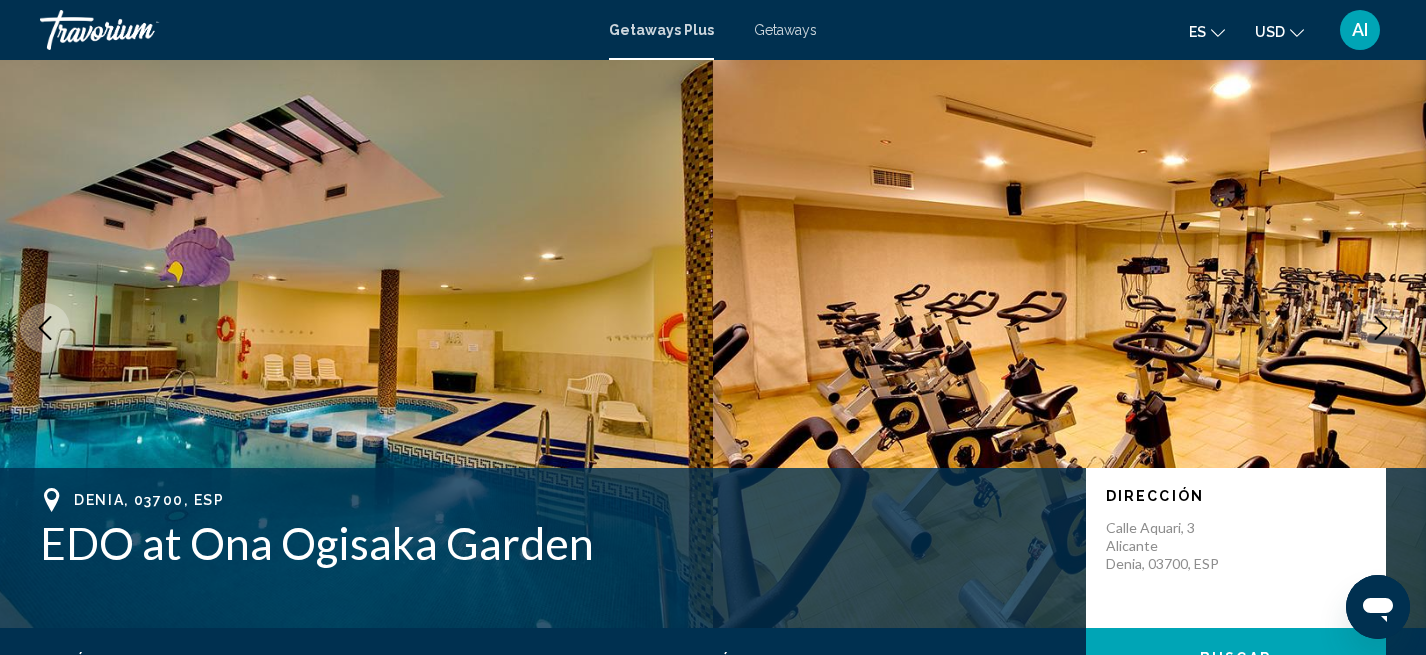 click 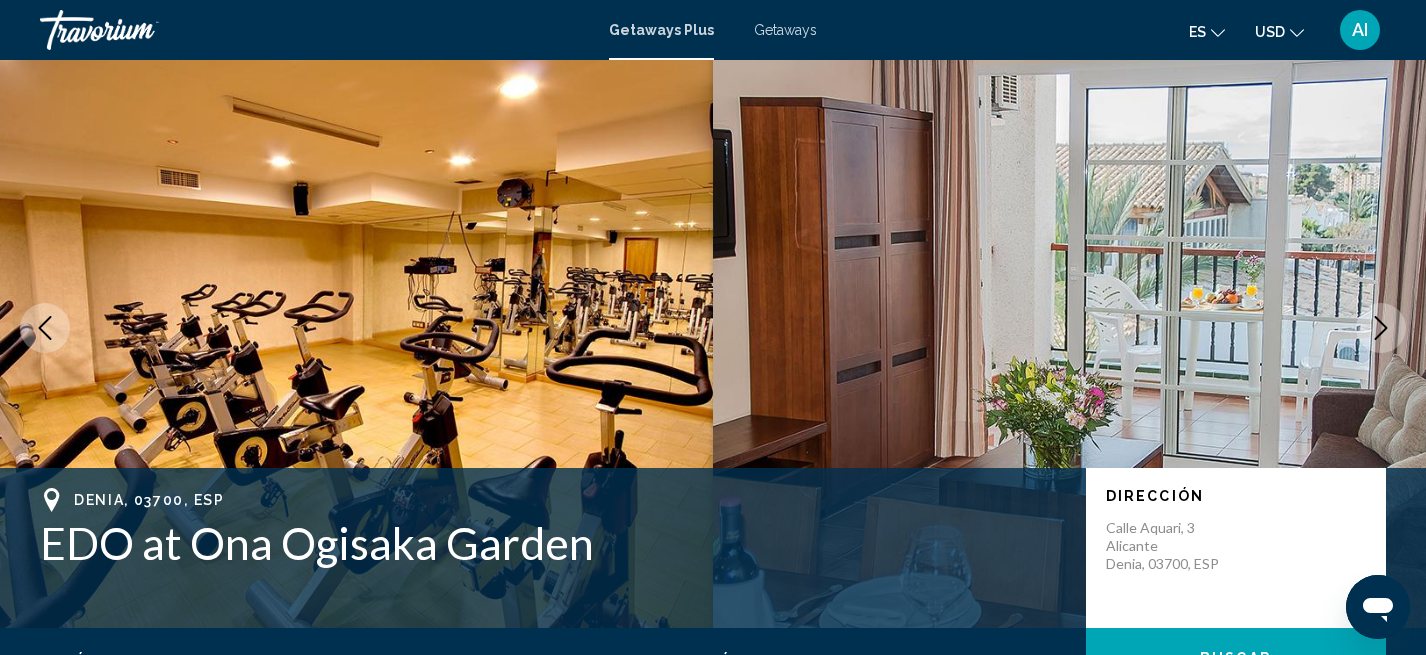click 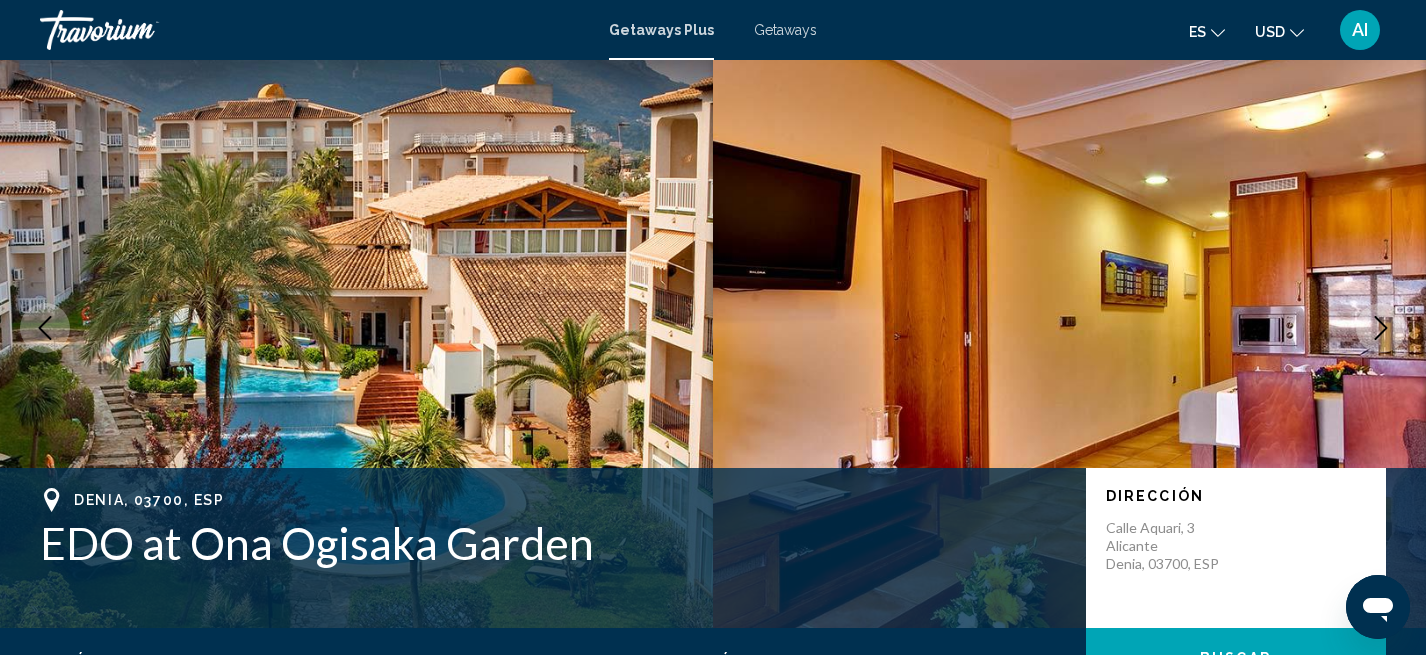 click on "es
English Español Français Italiano Português русский USD
USD ($) MXN (Mex$) CAD (Can$) GBP (£) EUR (€) AUD (A$) NZD (NZ$) CNY (CN¥) AI Iniciar sesión" at bounding box center [1111, 30] 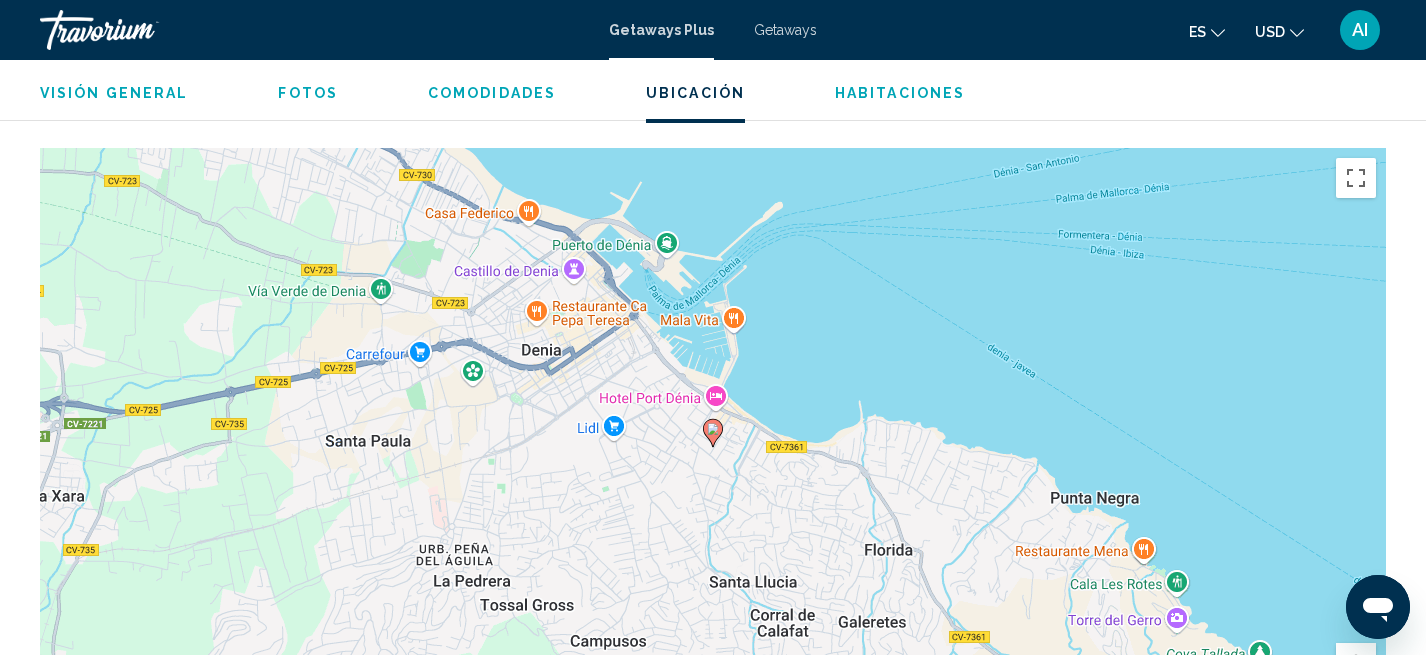 scroll, scrollTop: 2592, scrollLeft: 0, axis: vertical 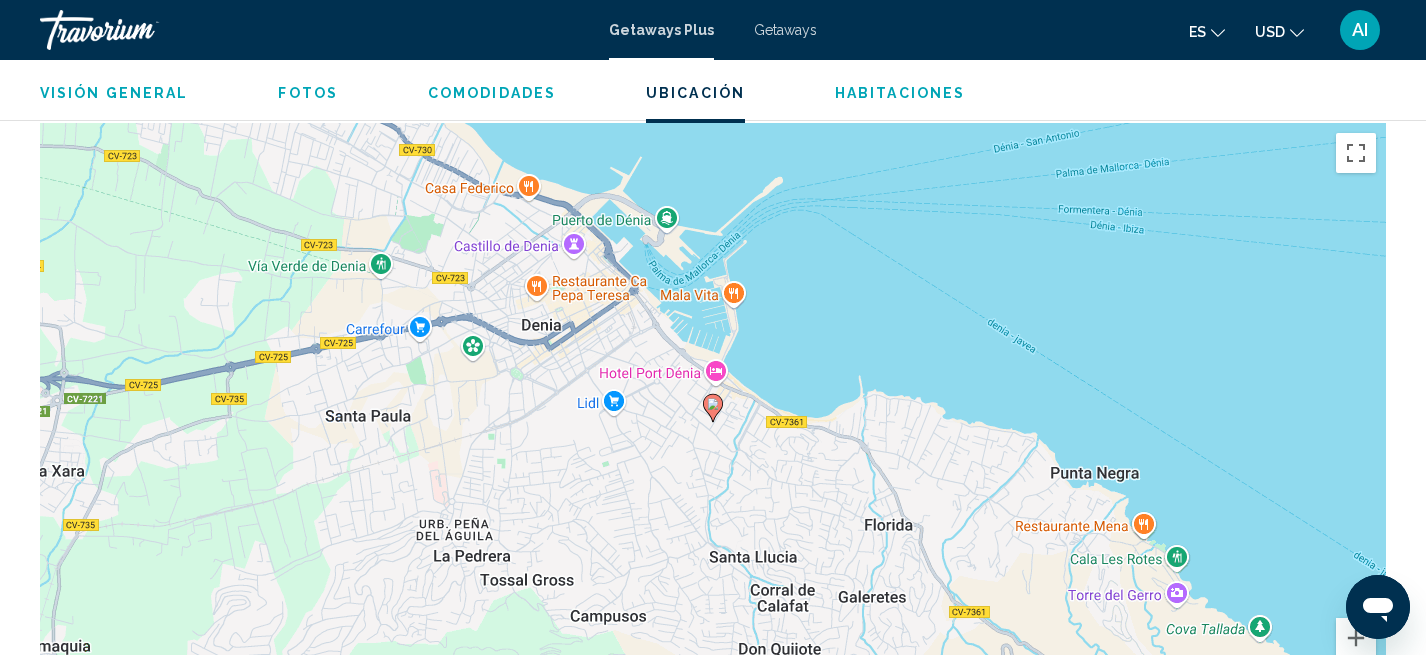 click on "Para activar la función de arrastre con el teclado, pulsa Alt + Intro. Cuando hayas habilitado esa función, usa las teclas de flecha para mover el marcador. Para completar el arrastre, pulsa Intro. Para cancelar, pulsa Escape." at bounding box center [713, 423] 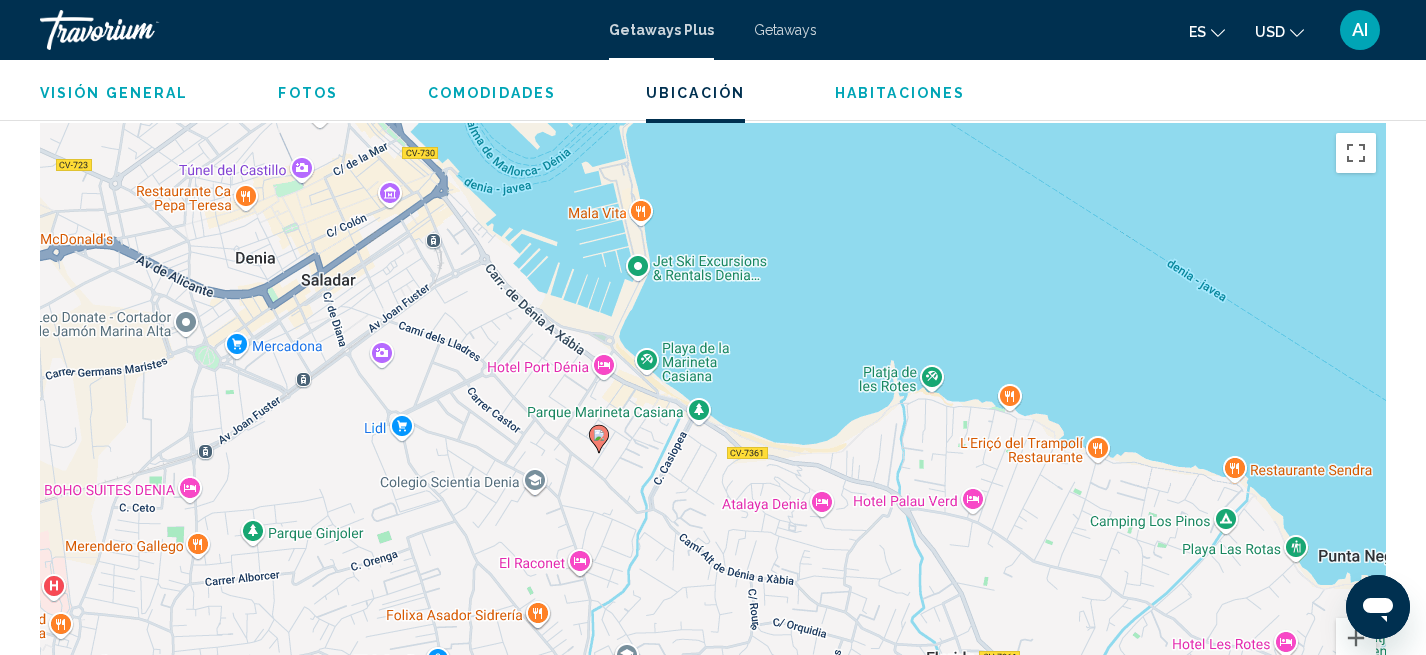 click on "Para activar la función de arrastre con el teclado, pulsa Alt + Intro. Cuando hayas habilitado esa función, usa las teclas de flecha para mover el marcador. Para completar el arrastre, pulsa Intro. Para cancelar, pulsa Escape." at bounding box center (713, 423) 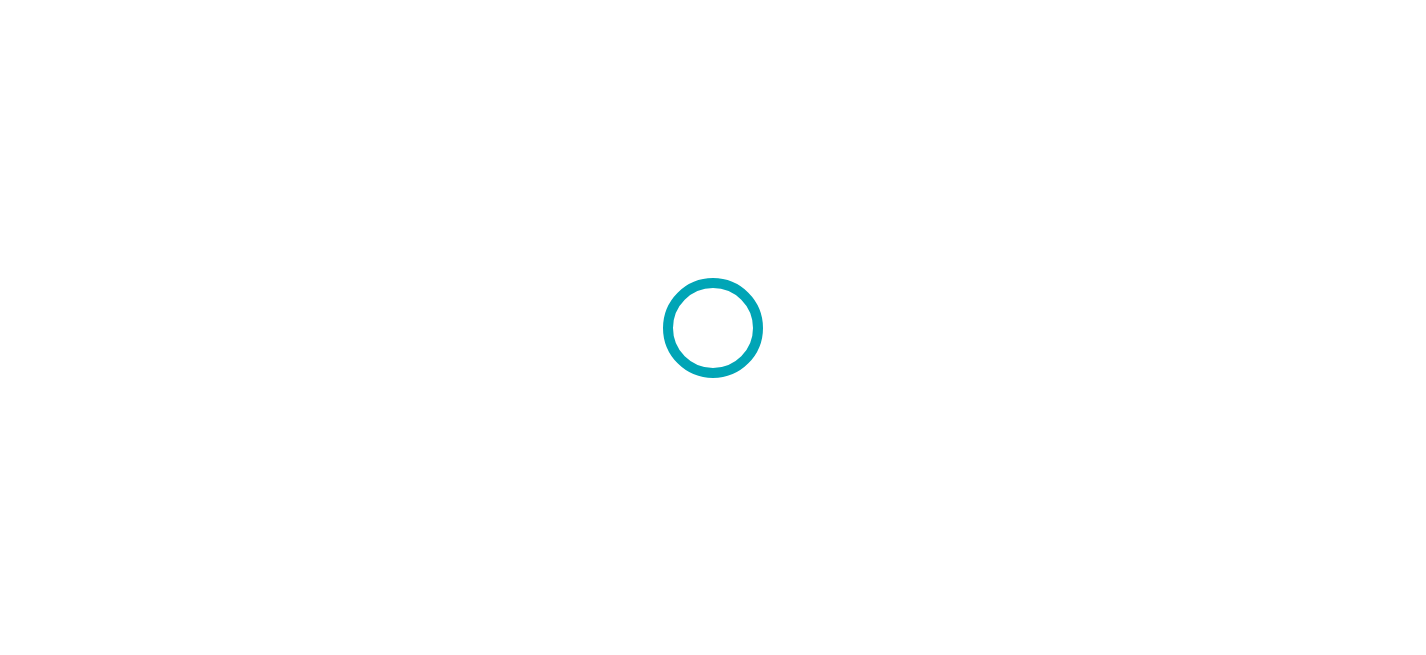 scroll, scrollTop: 0, scrollLeft: 0, axis: both 